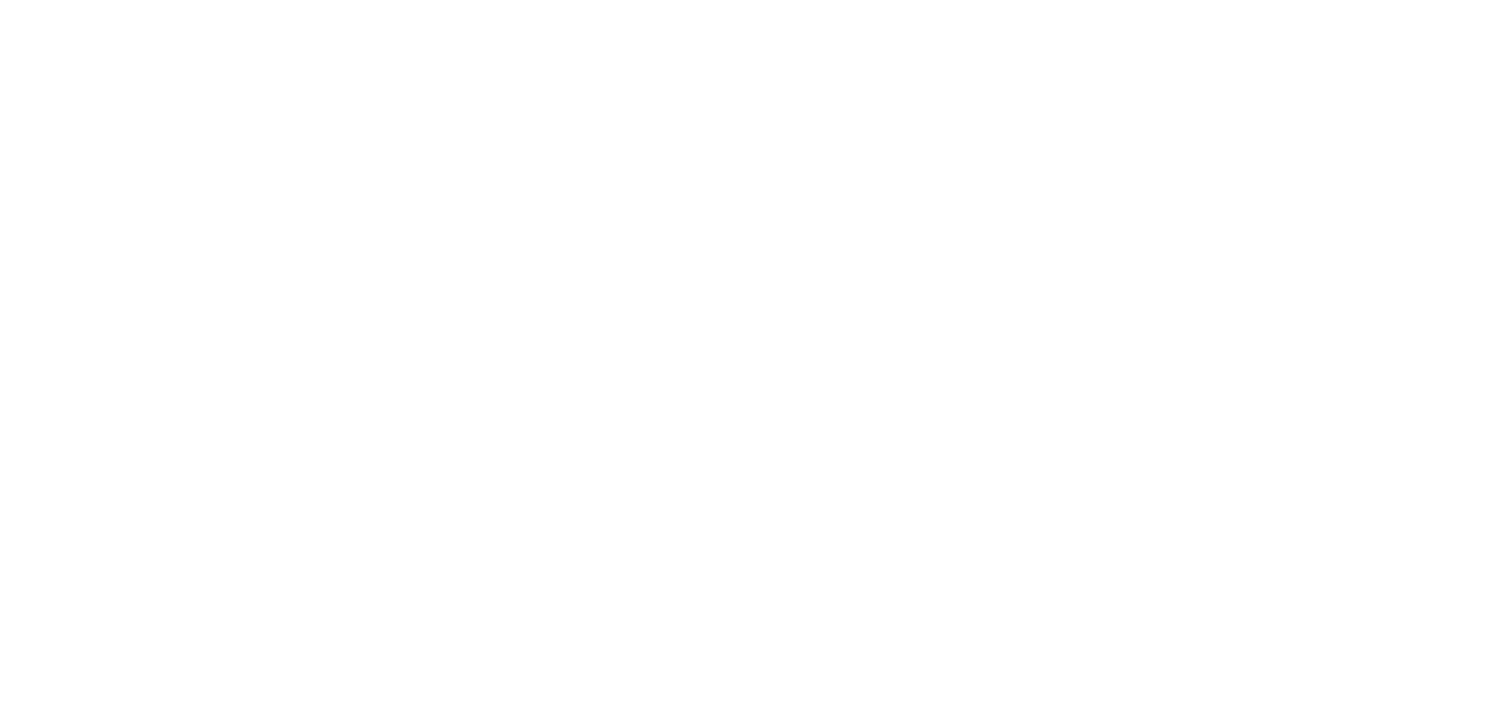 scroll, scrollTop: 0, scrollLeft: 0, axis: both 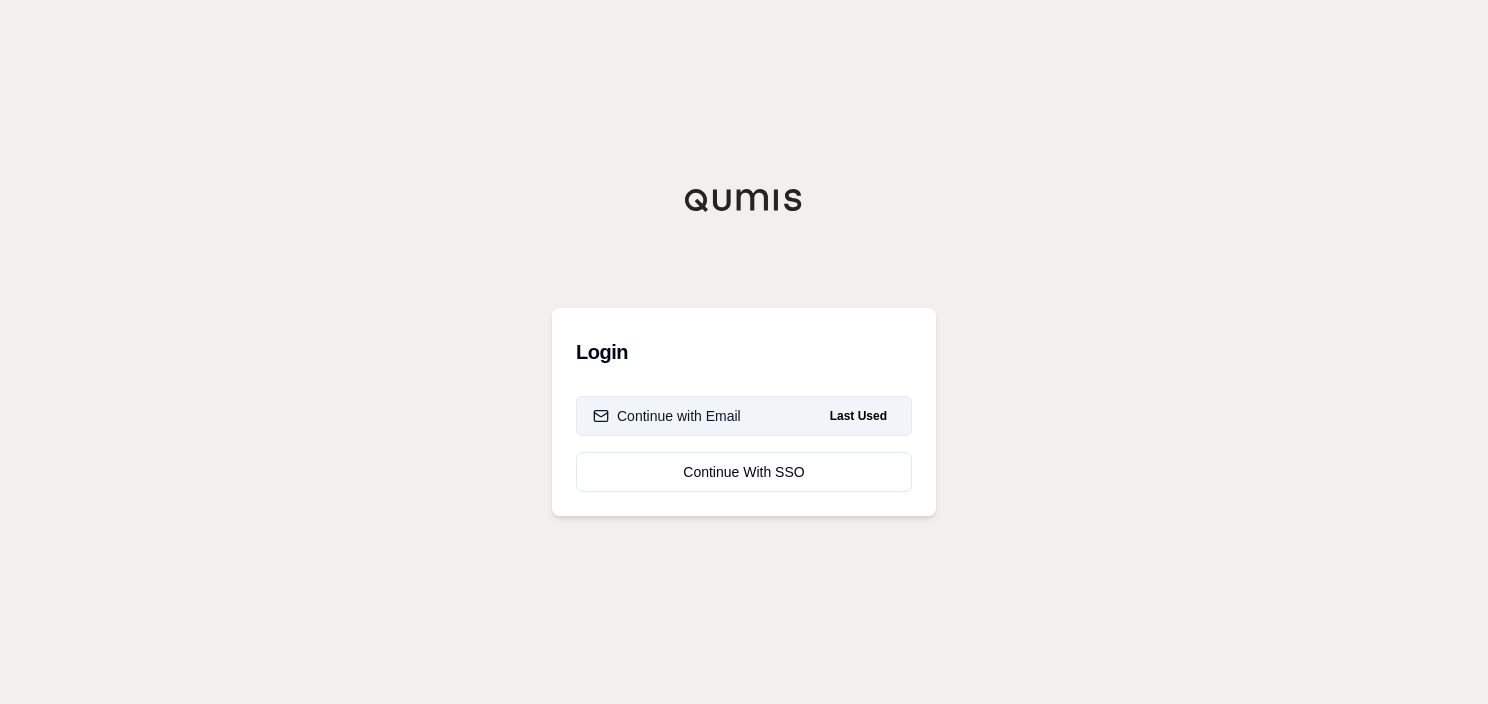 click on "Continue with Email Last Used" at bounding box center [744, 416] 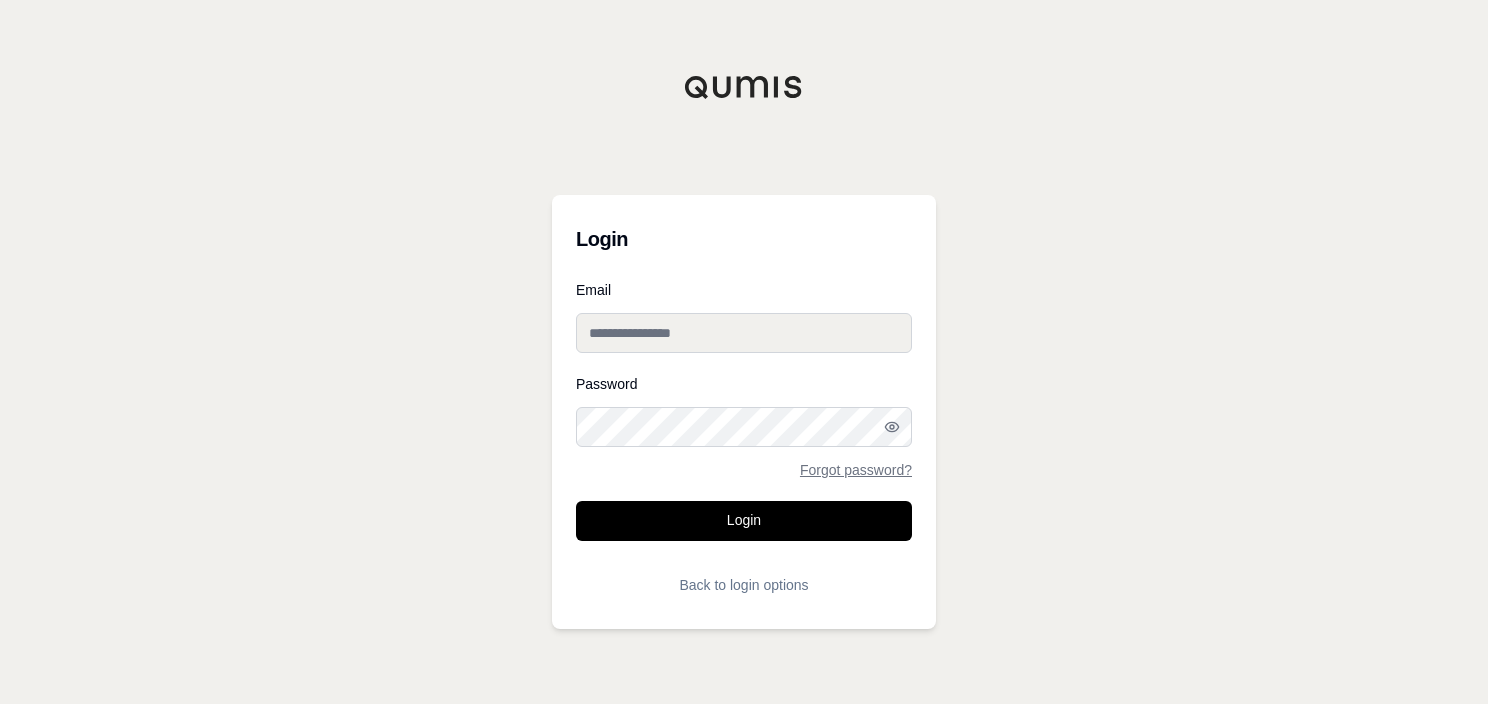 type on "**********" 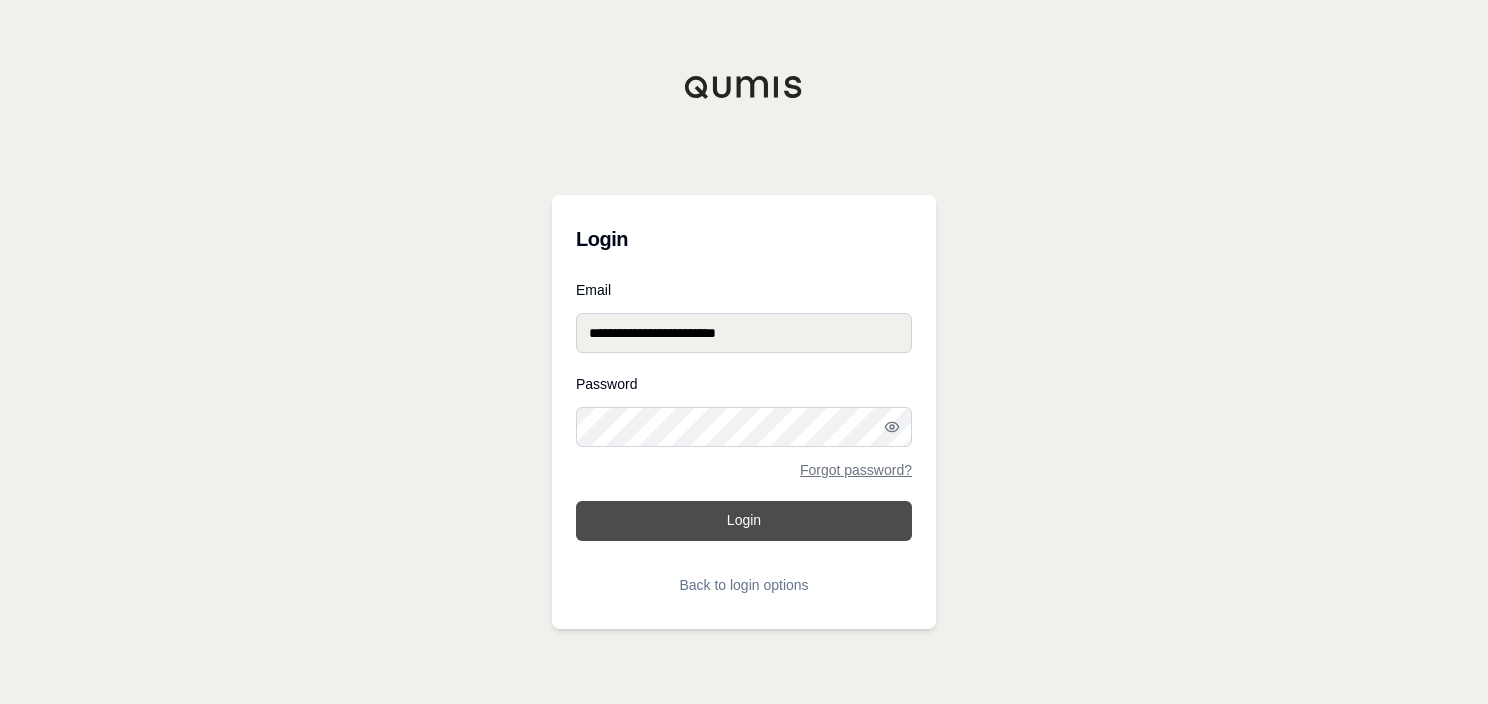click on "Login" at bounding box center (744, 521) 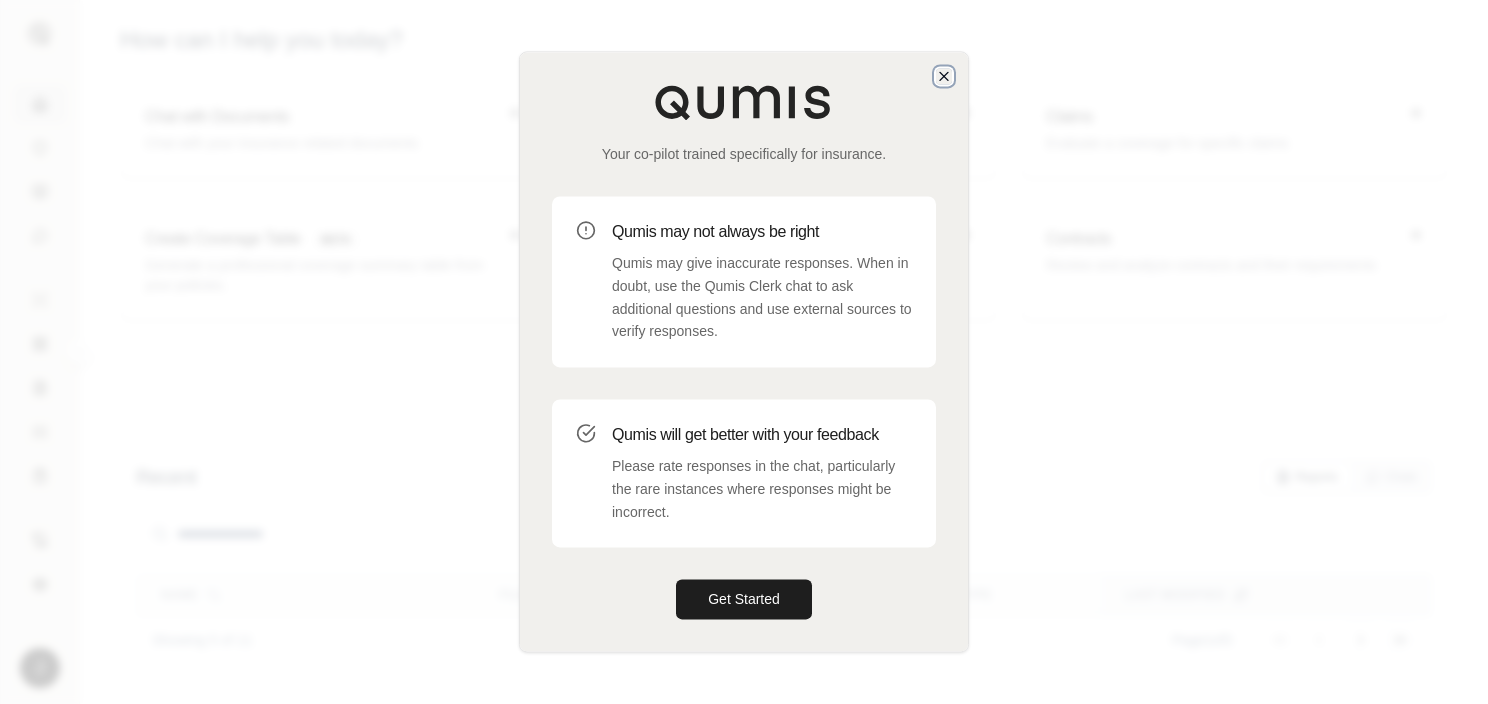 click 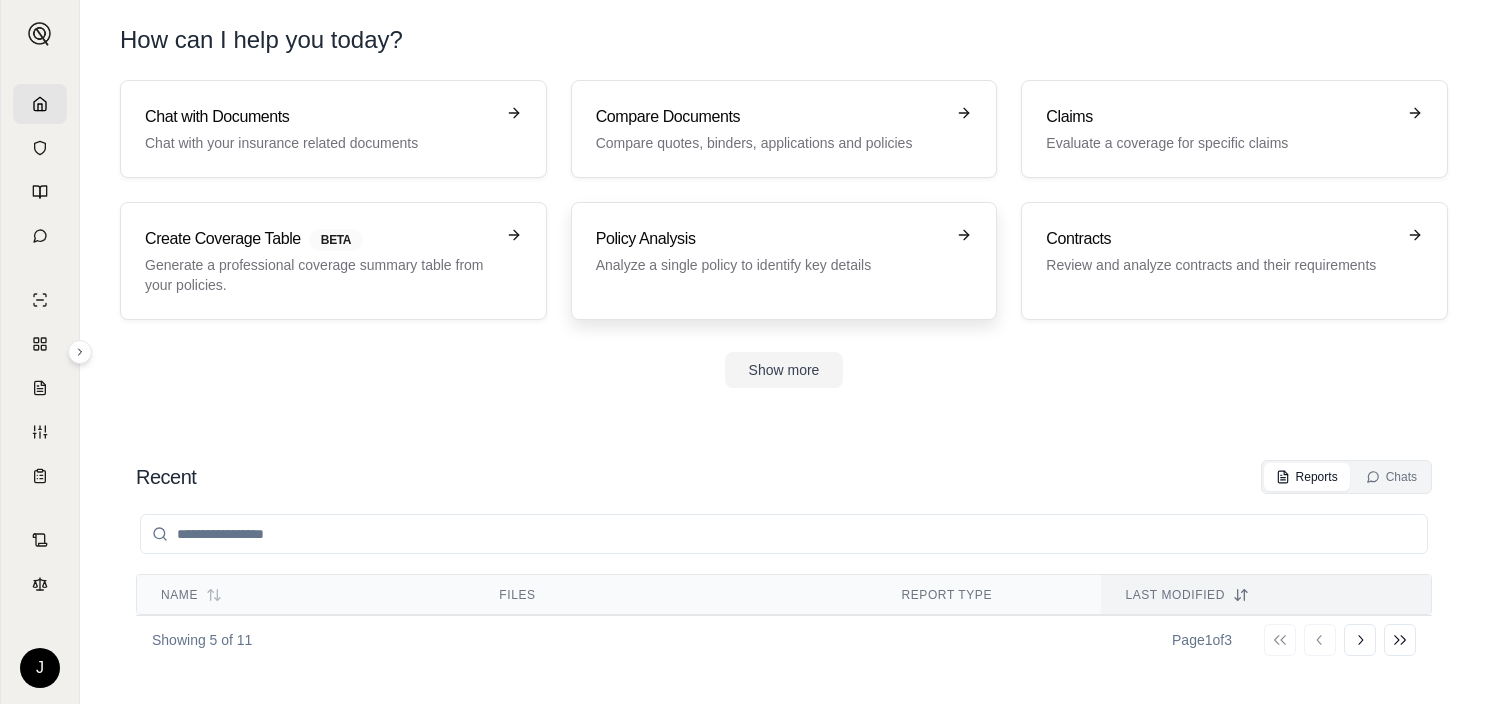 click on "Policy Analysis" at bounding box center [770, 239] 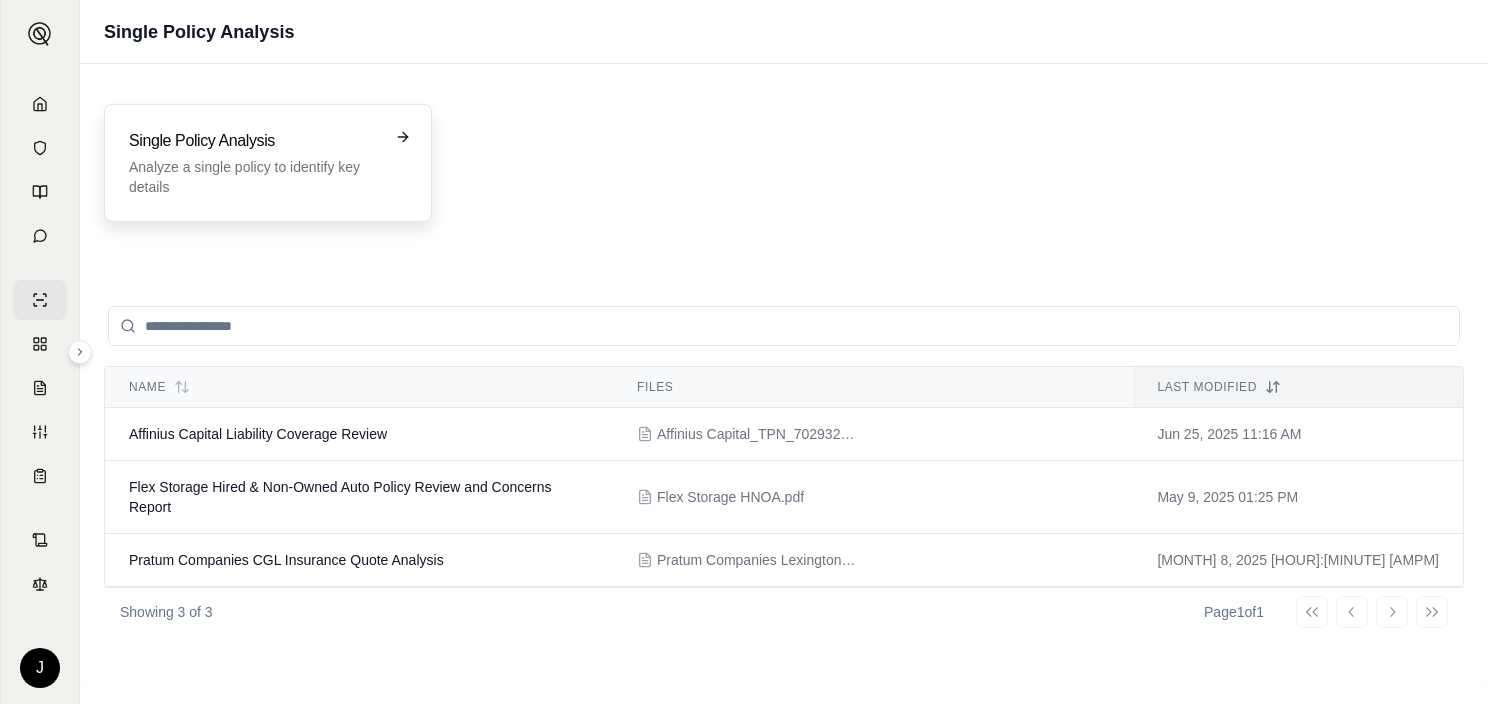 click on "Single Policy Analysis Analyze a single policy to identify key details" at bounding box center [268, 163] 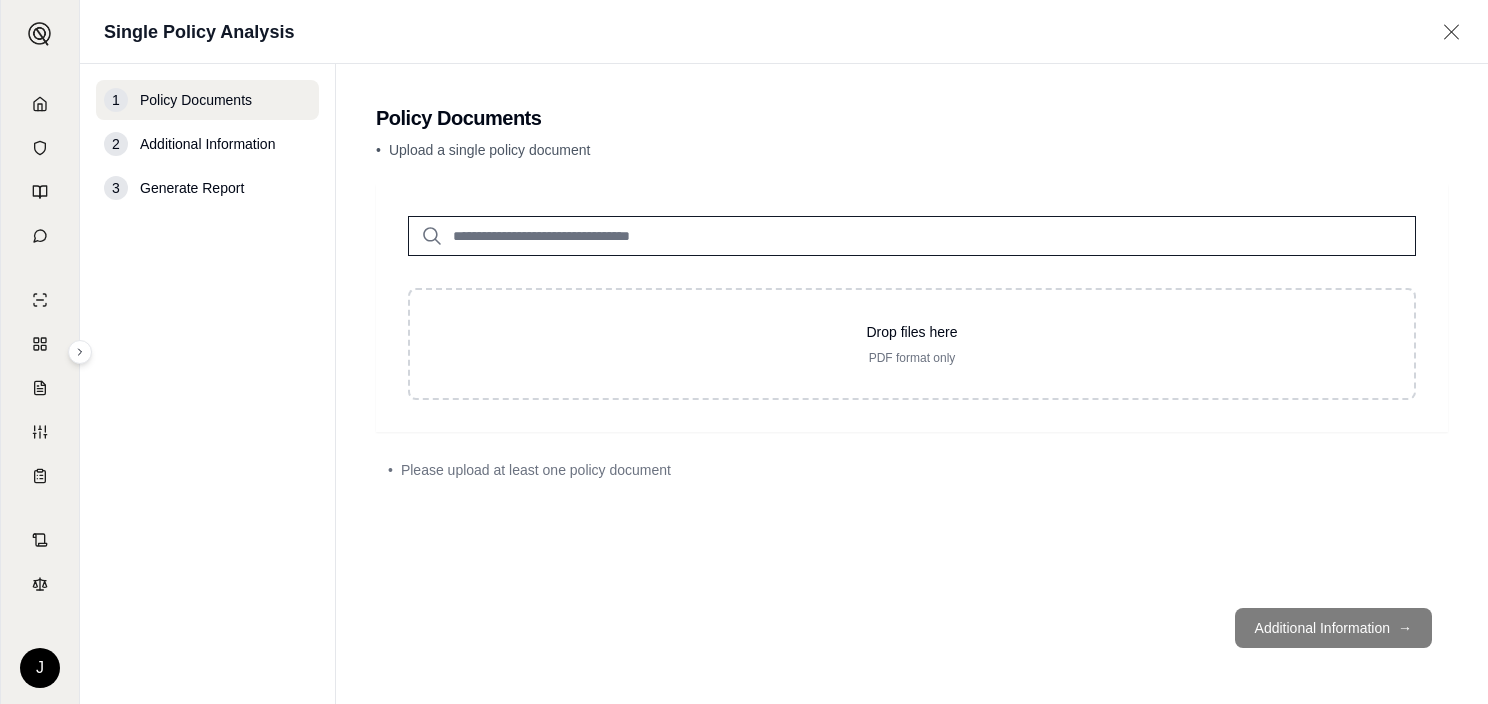 click at bounding box center (912, 236) 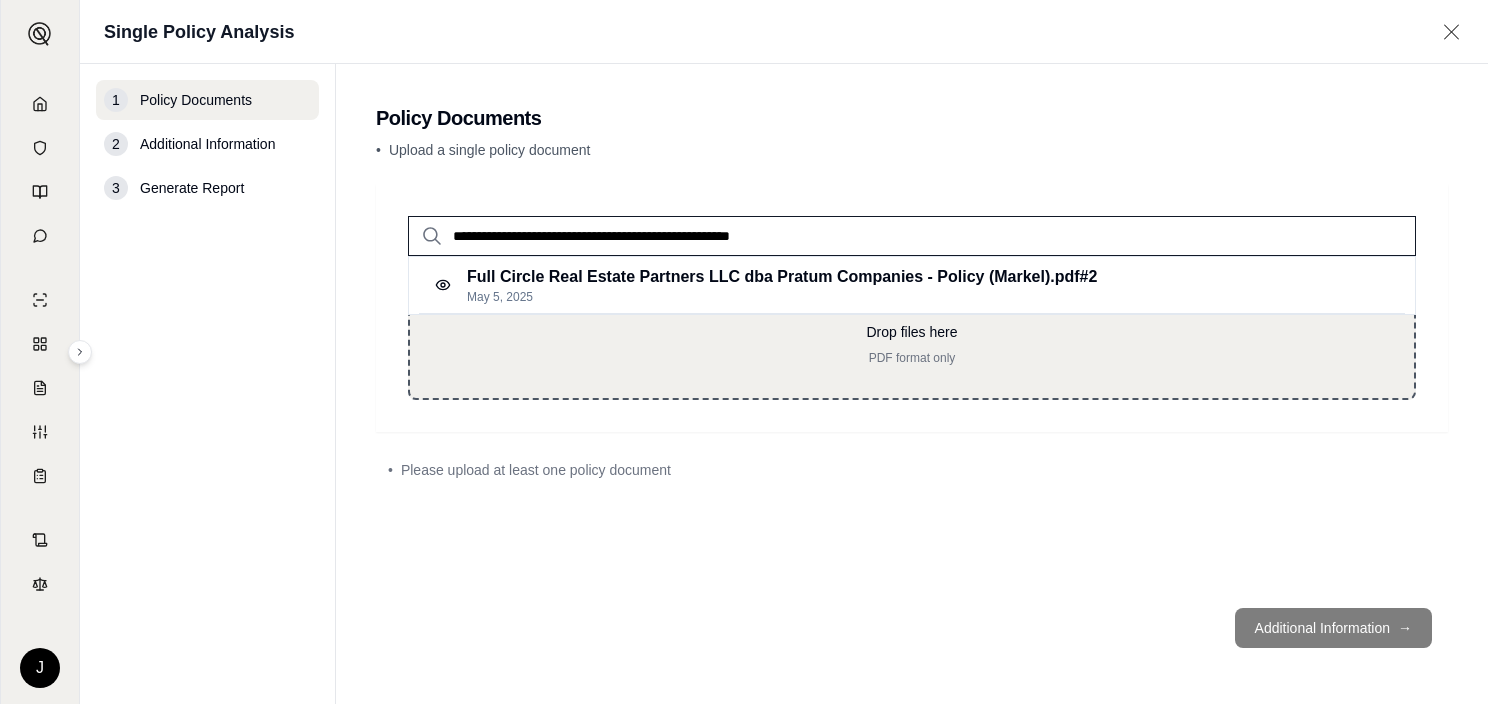 type on "**********" 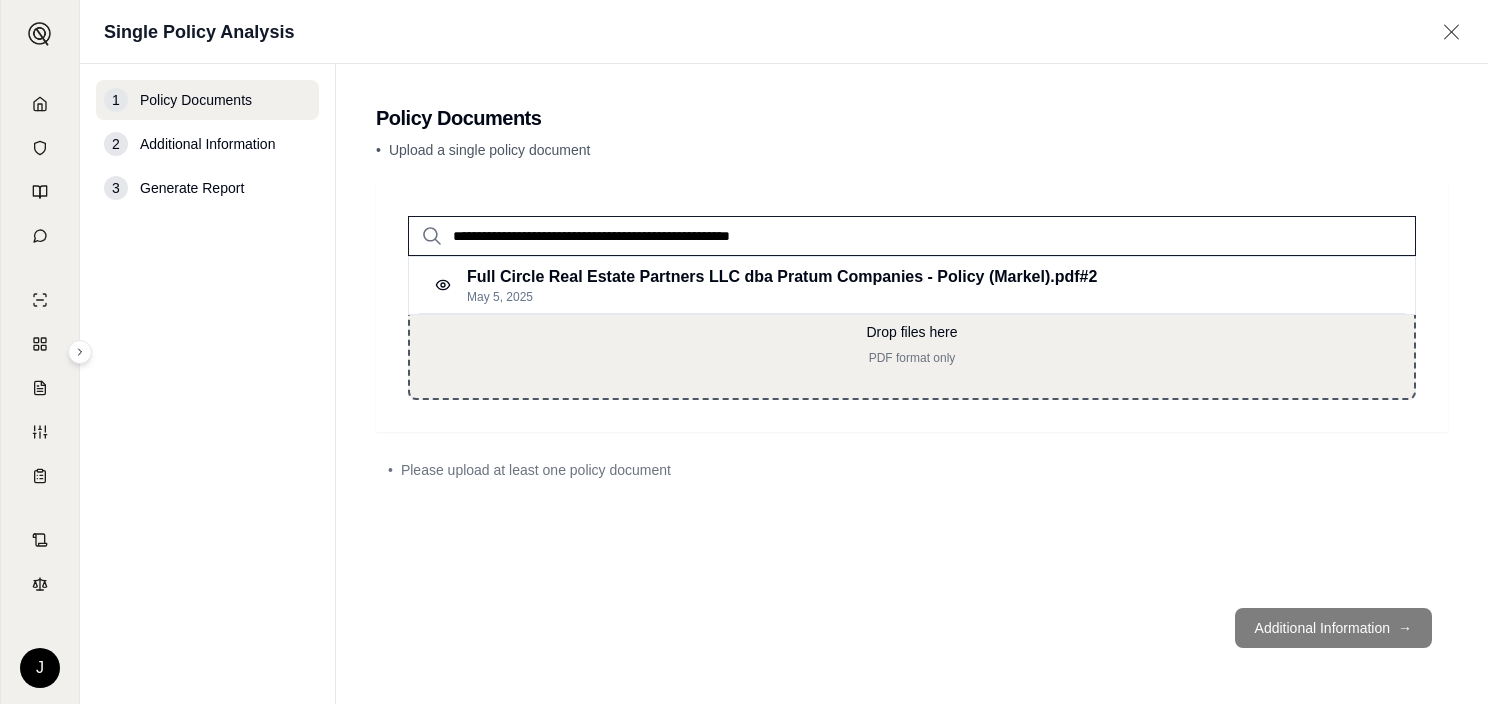 click on "Drop files here PDF format only" at bounding box center [912, 344] 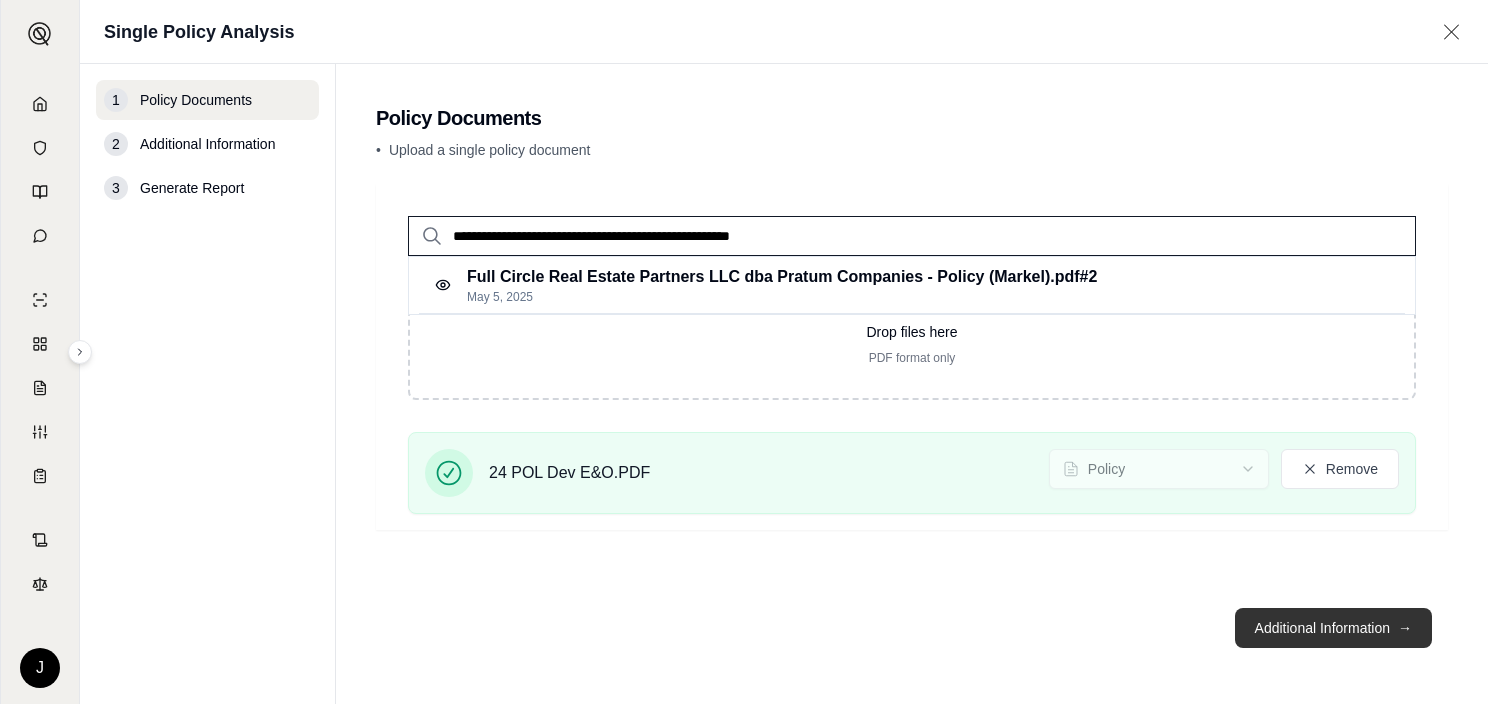 click on "Additional Information →" at bounding box center (1333, 628) 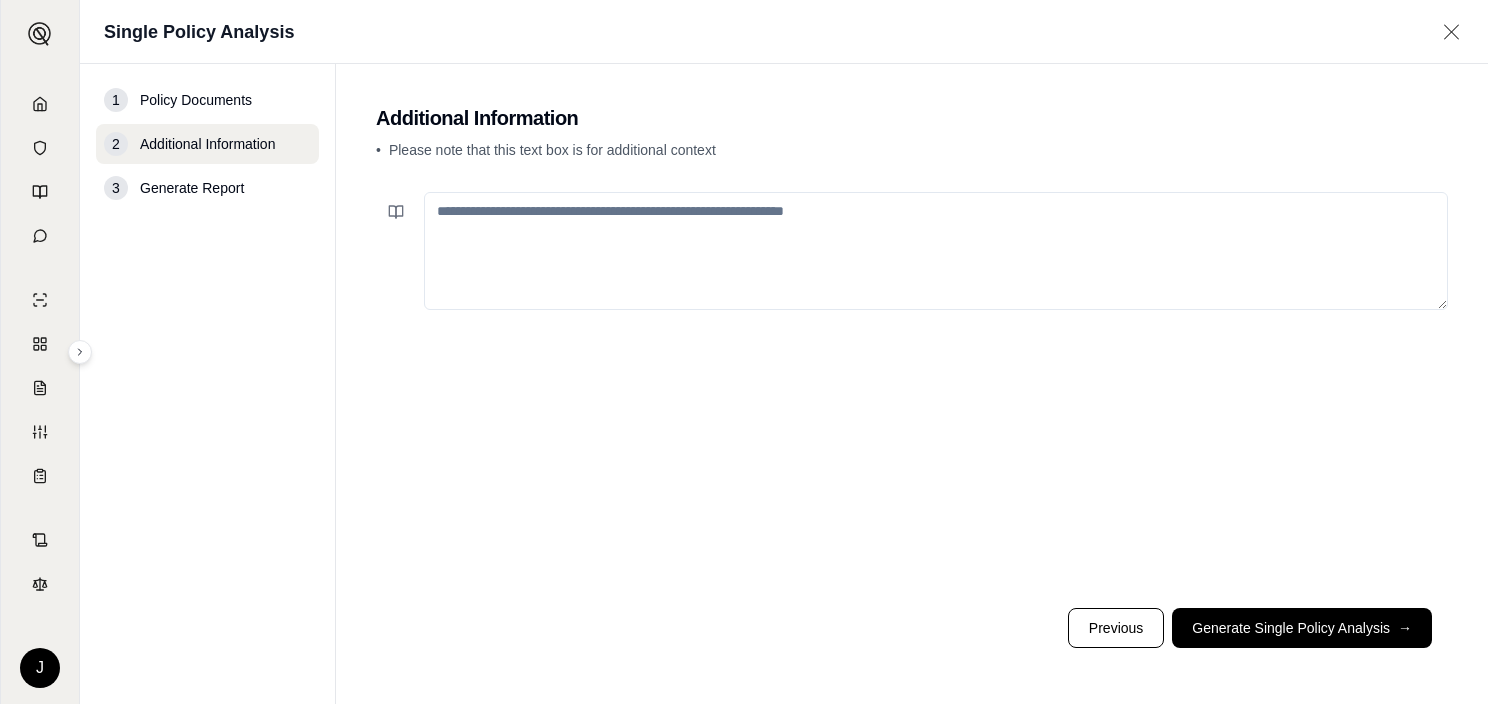 click at bounding box center [936, 251] 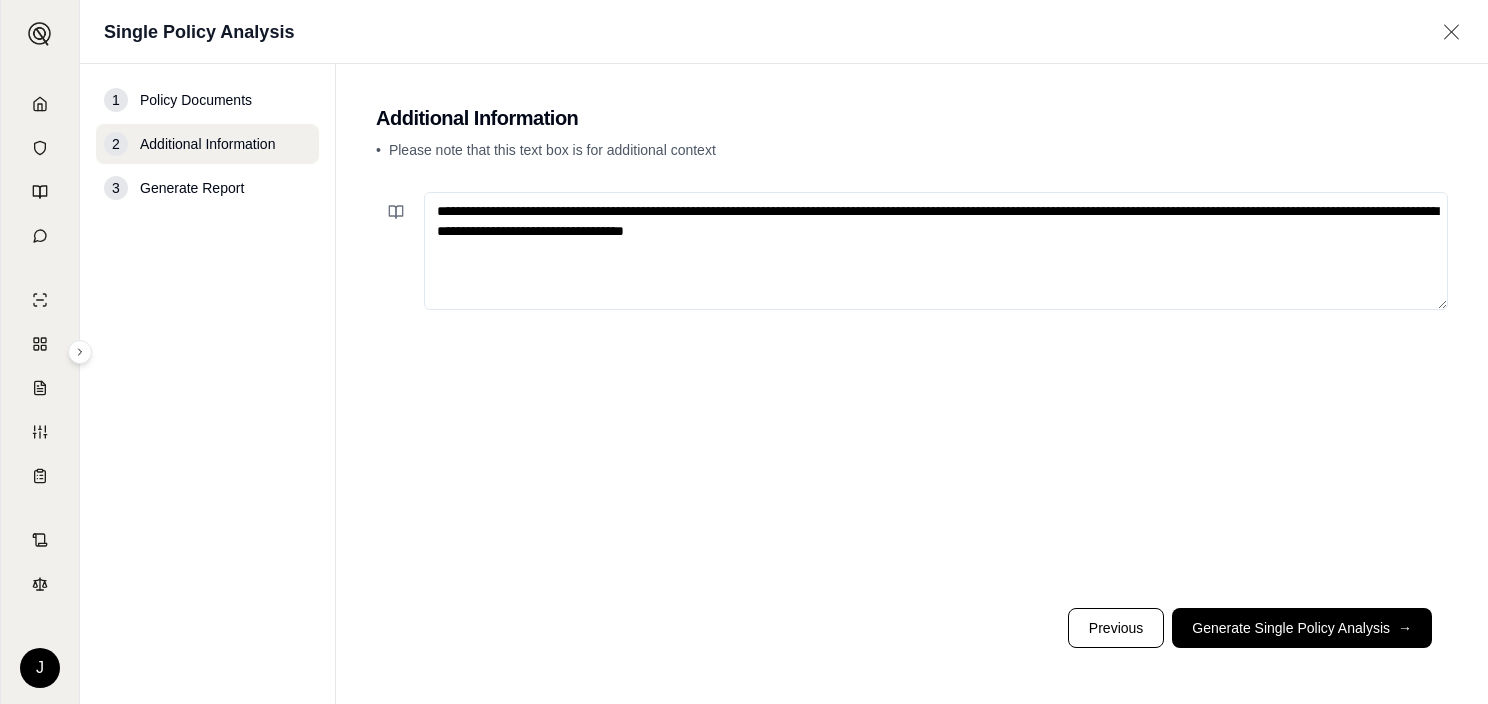 paste on "**********" 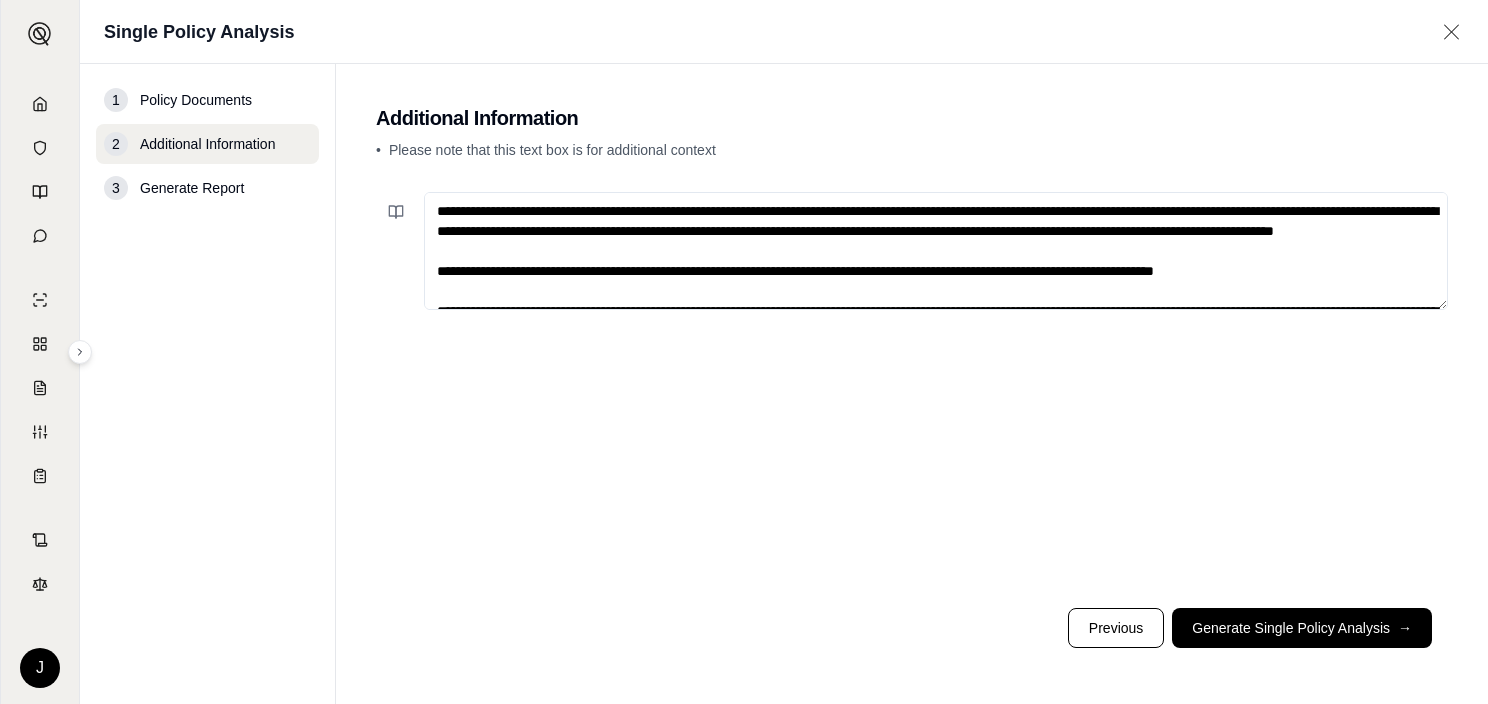 scroll, scrollTop: 69, scrollLeft: 0, axis: vertical 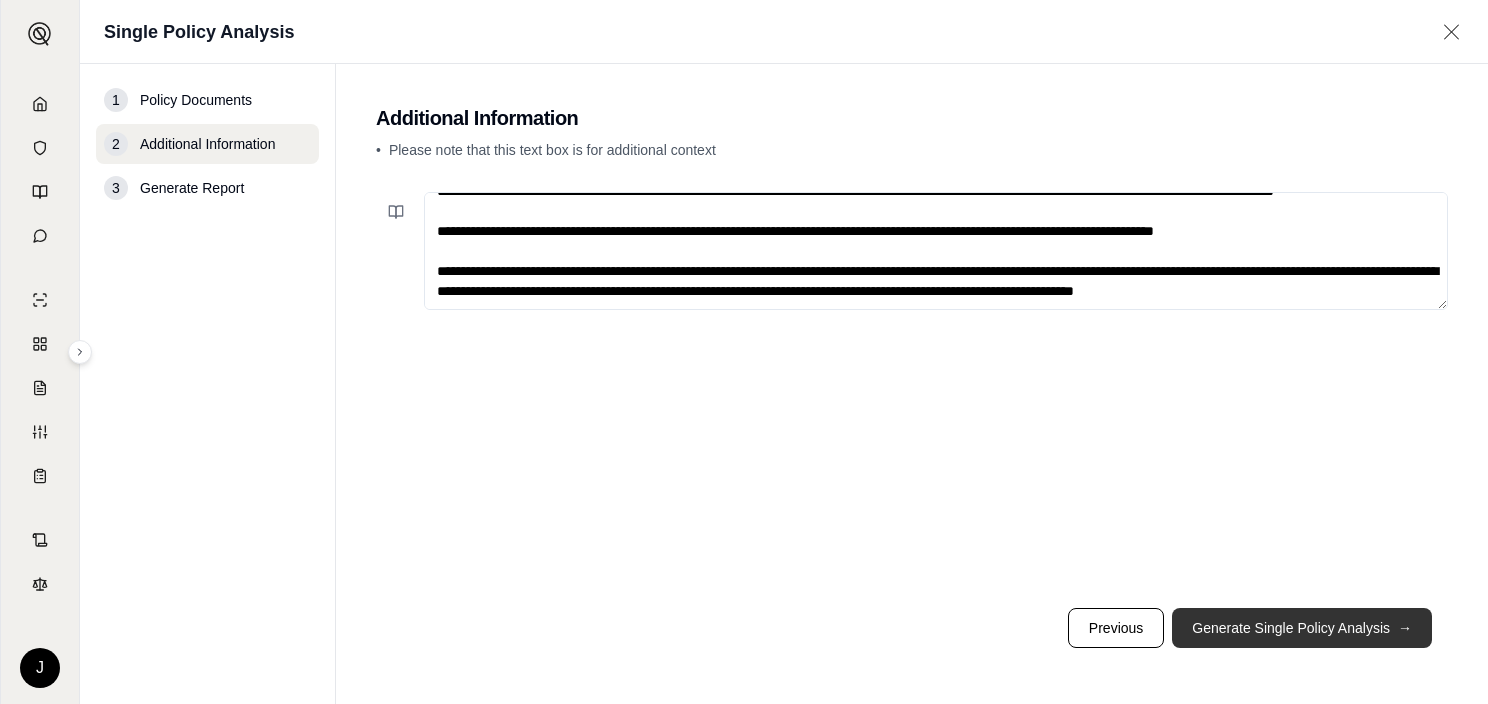 type on "**********" 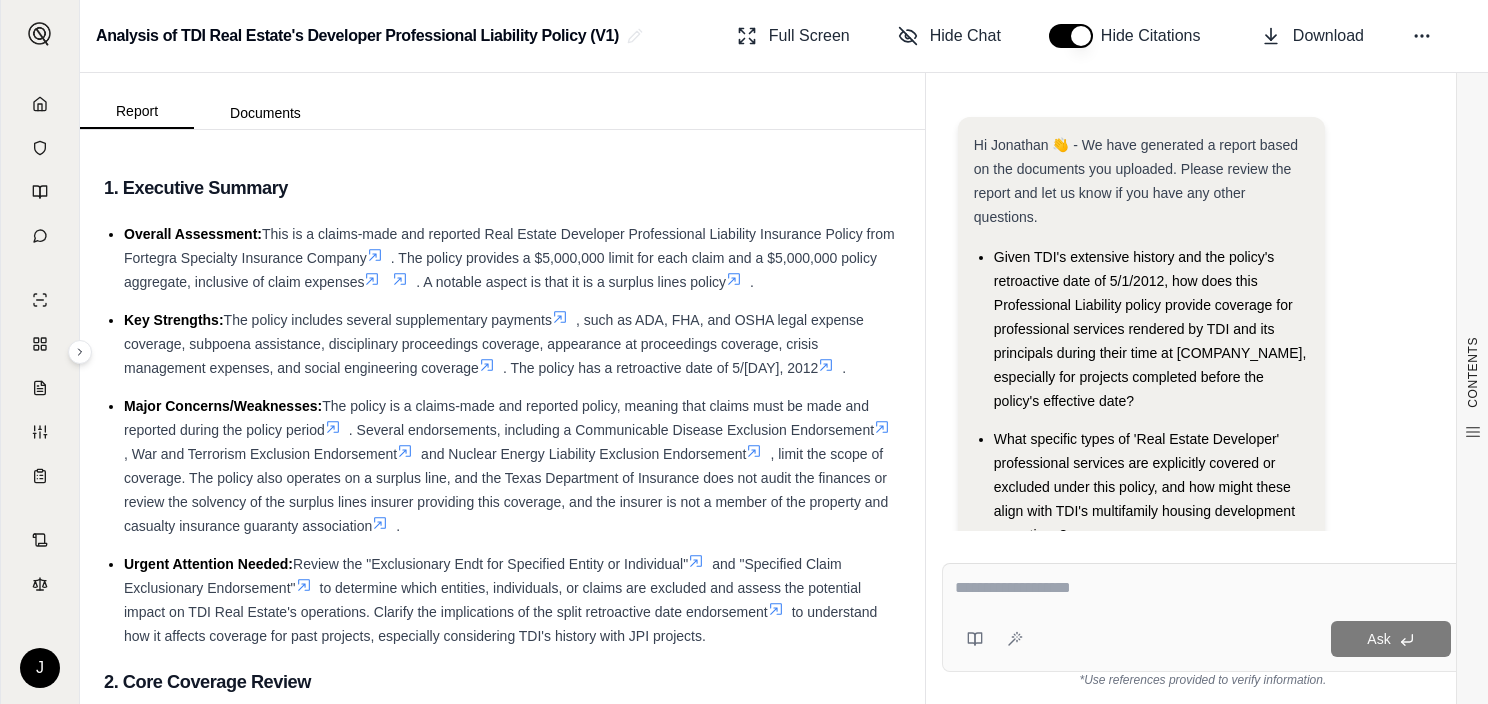 scroll, scrollTop: 72, scrollLeft: 0, axis: vertical 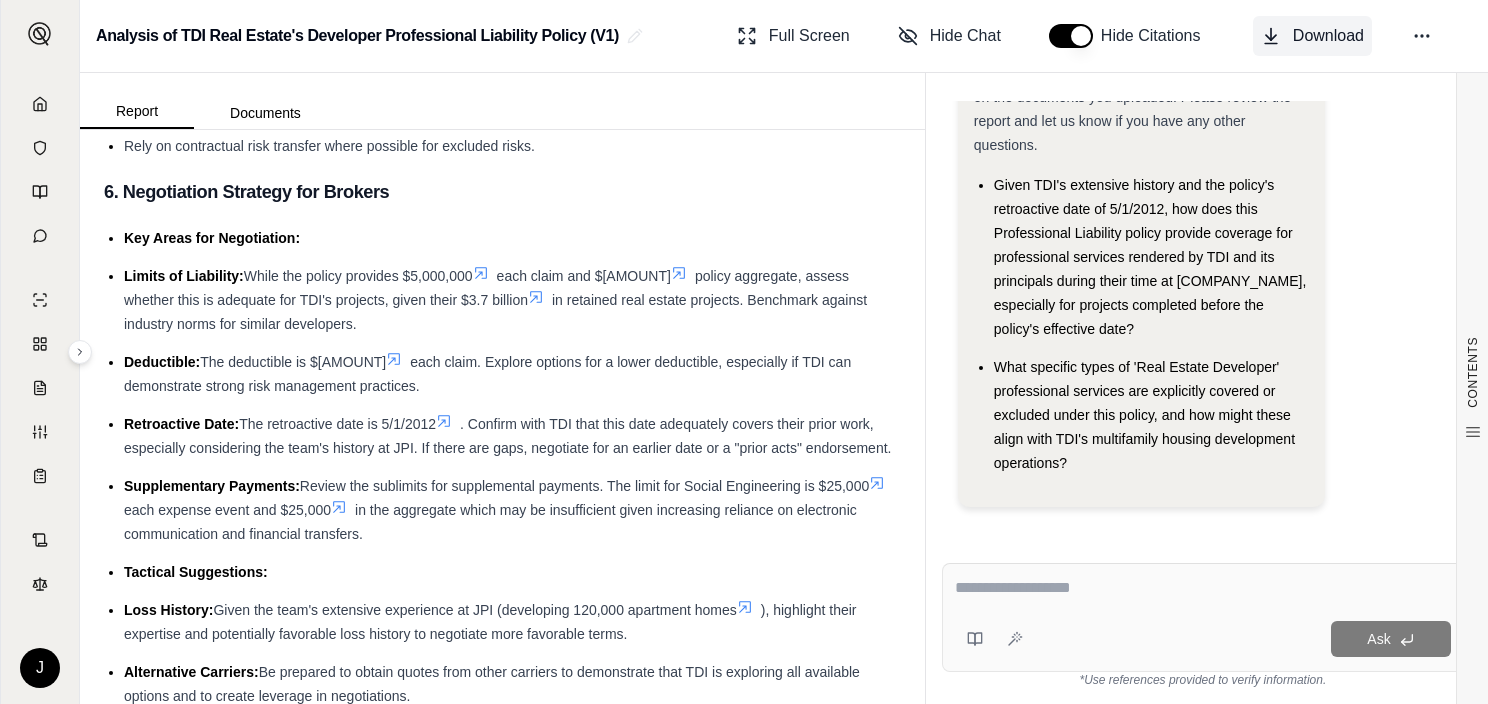 click on "Download" at bounding box center (1328, 36) 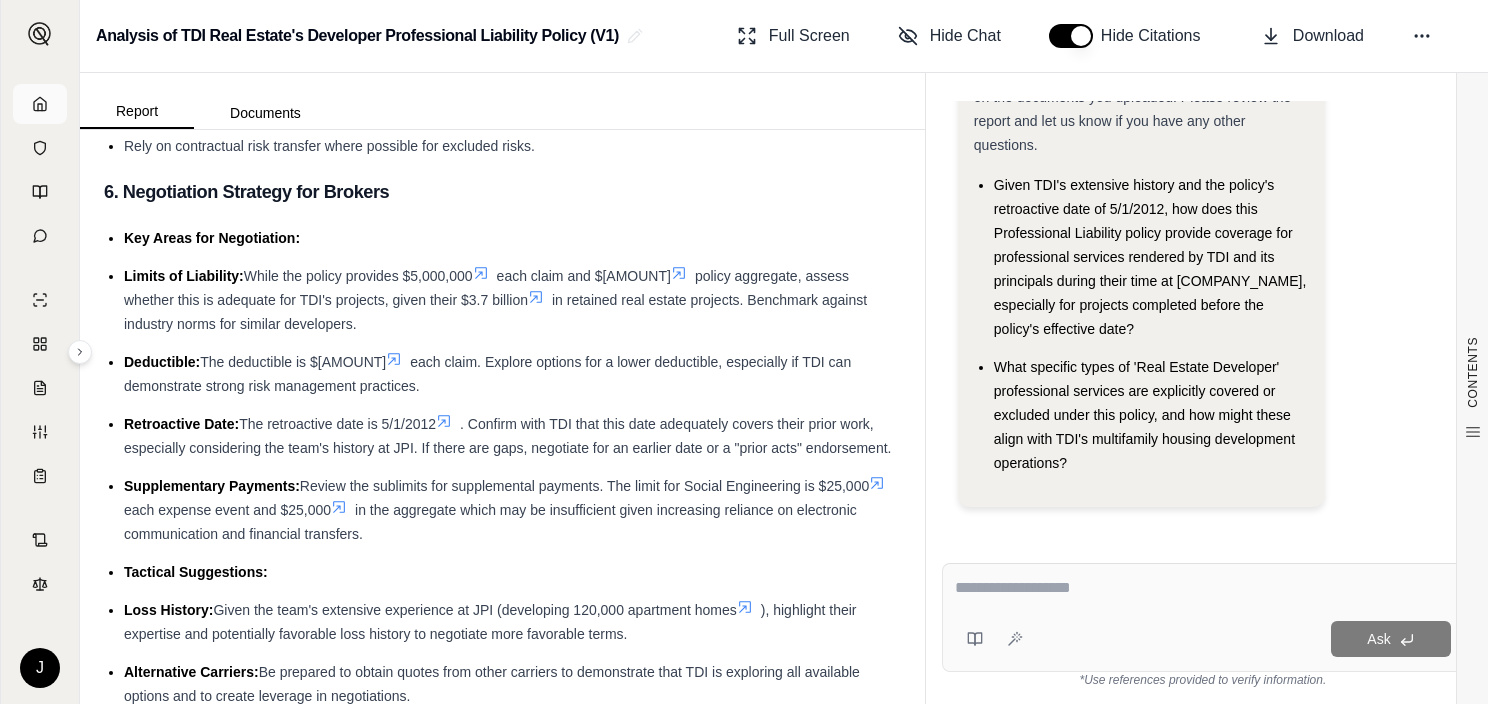click 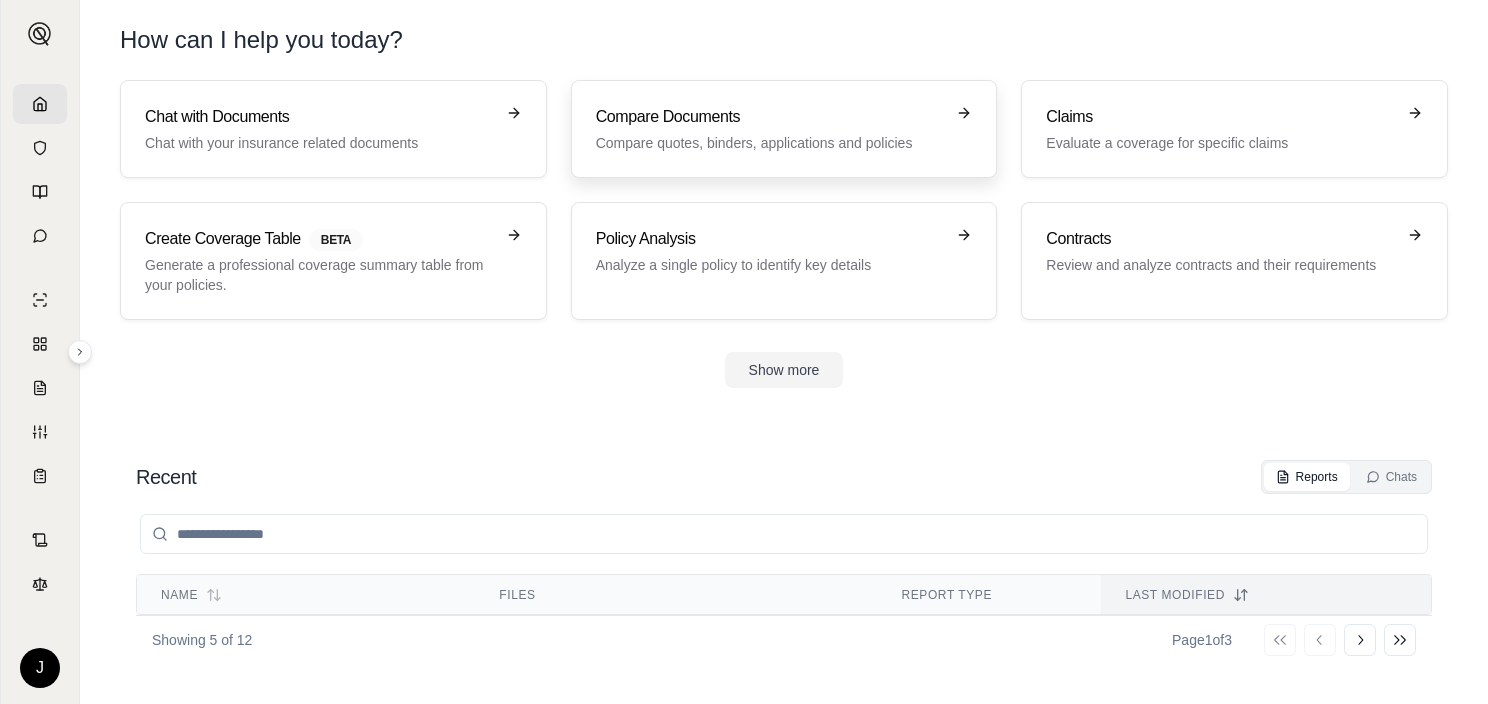 click on "Compare Documents" at bounding box center (770, 117) 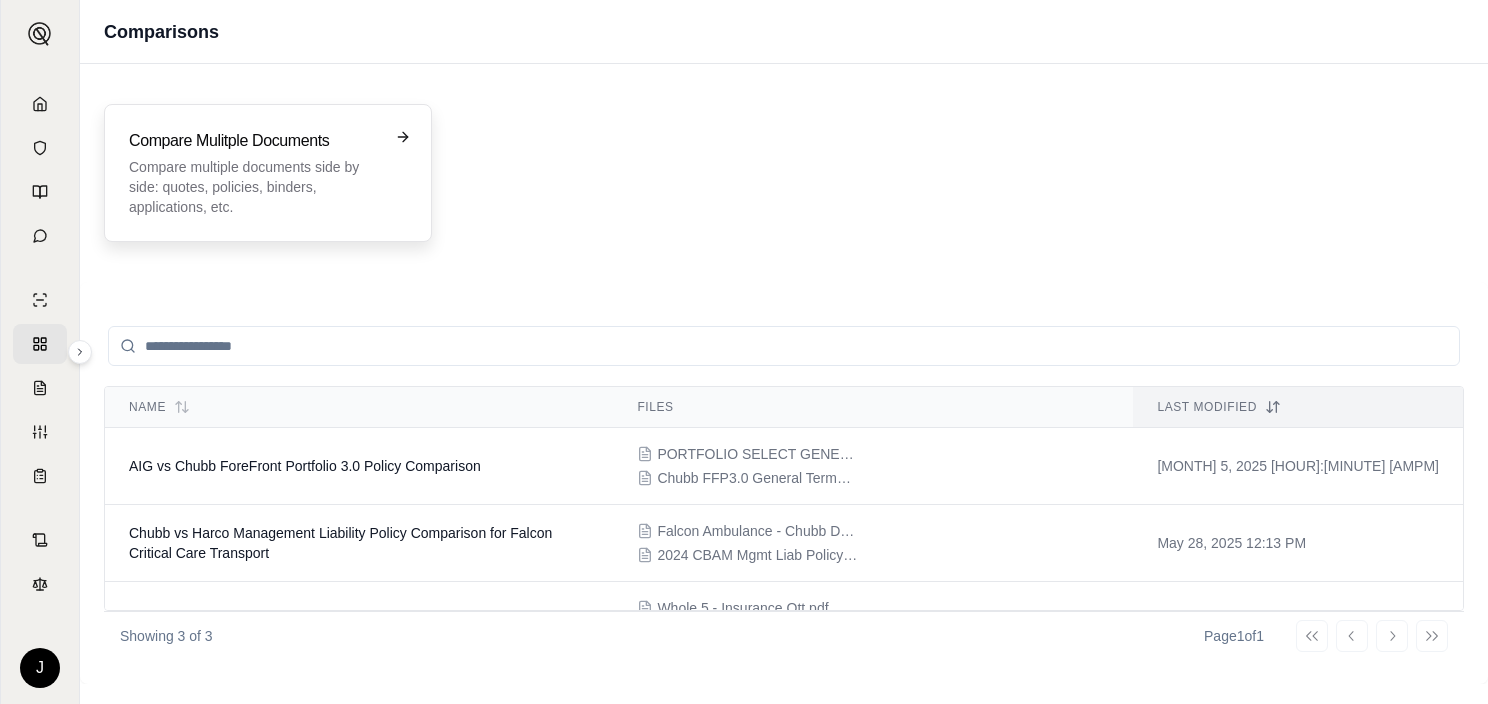 click 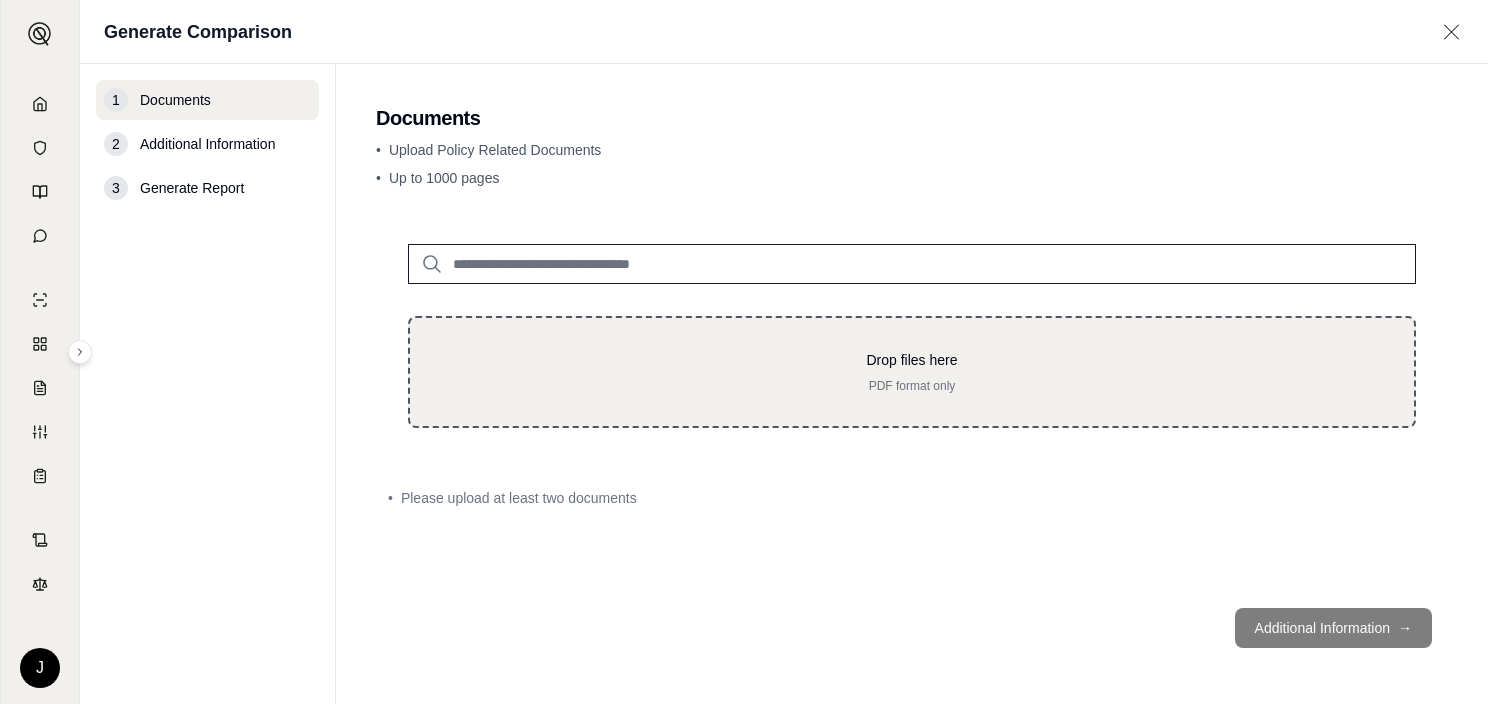 click on "Drop files here" at bounding box center [912, 360] 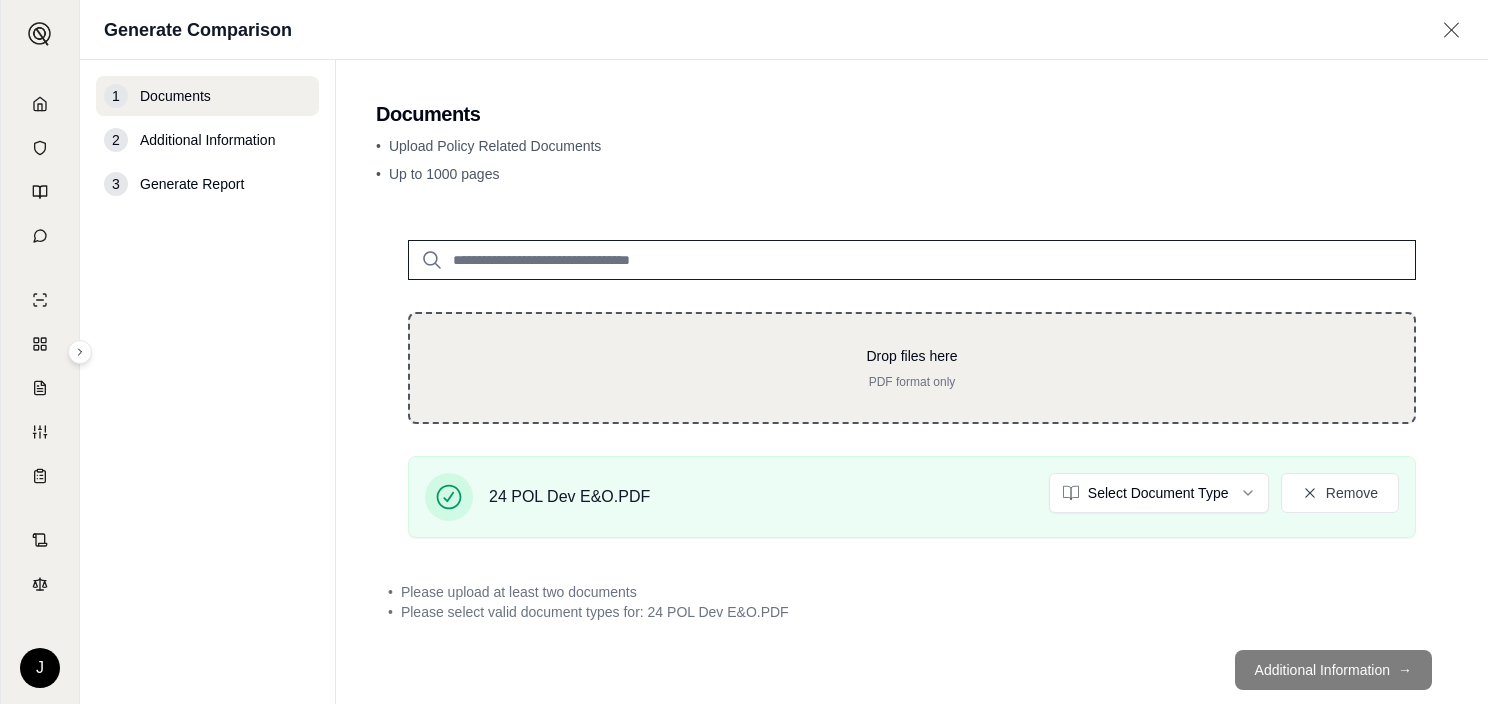 click on "Drop files here" at bounding box center (912, 356) 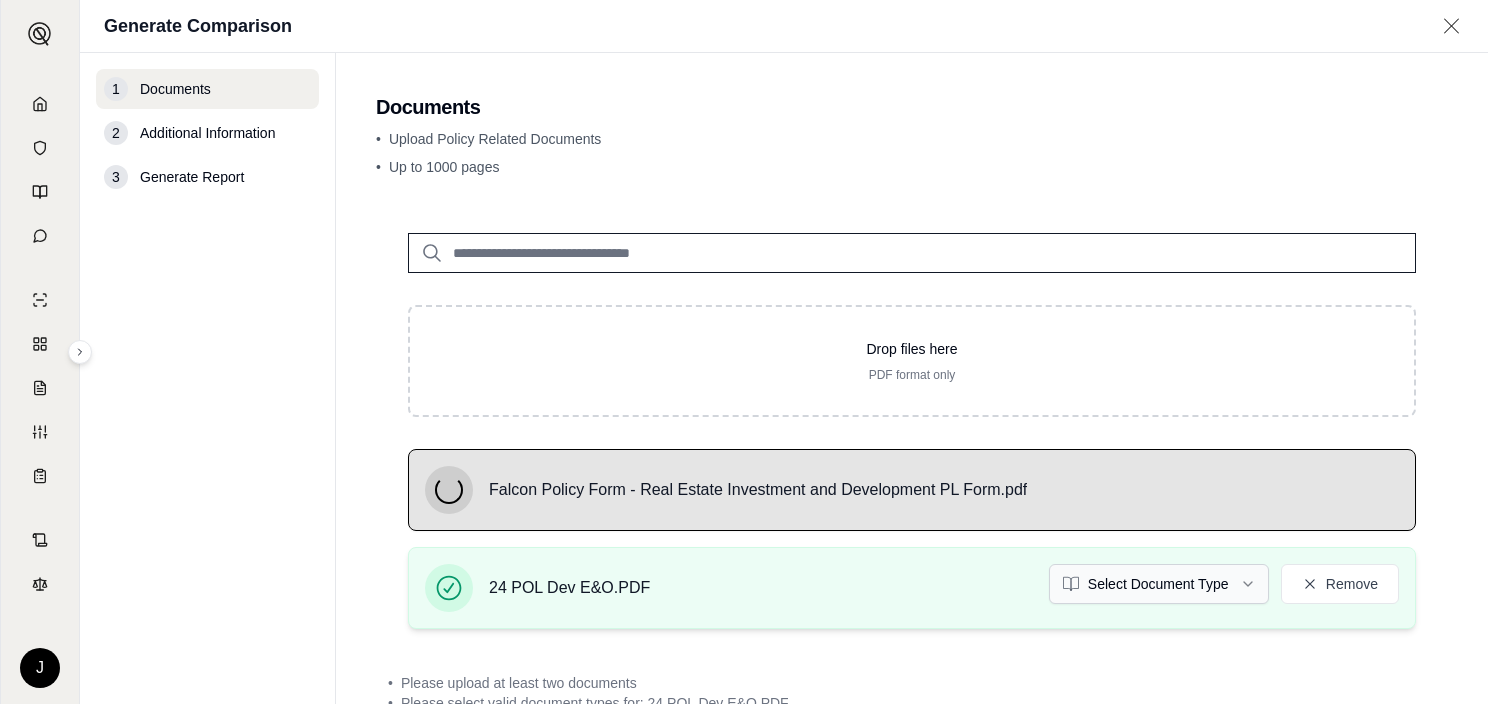 click on "J Generate Comparison 1 Documents 2 Additional Information 3 Generate Report Documents • Upload Policy Related Documents • Up to 1000 pages Drop files here PDF format only Falcon Policy Form - Real Estate Investment and Development PL Form.pdf 24 POL Dev E&O.PDF Select Document Type Remove • Please upload at least two documents • Please select valid document types for: 24 POL Dev E&O.PDF Additional Information →" at bounding box center [744, 352] 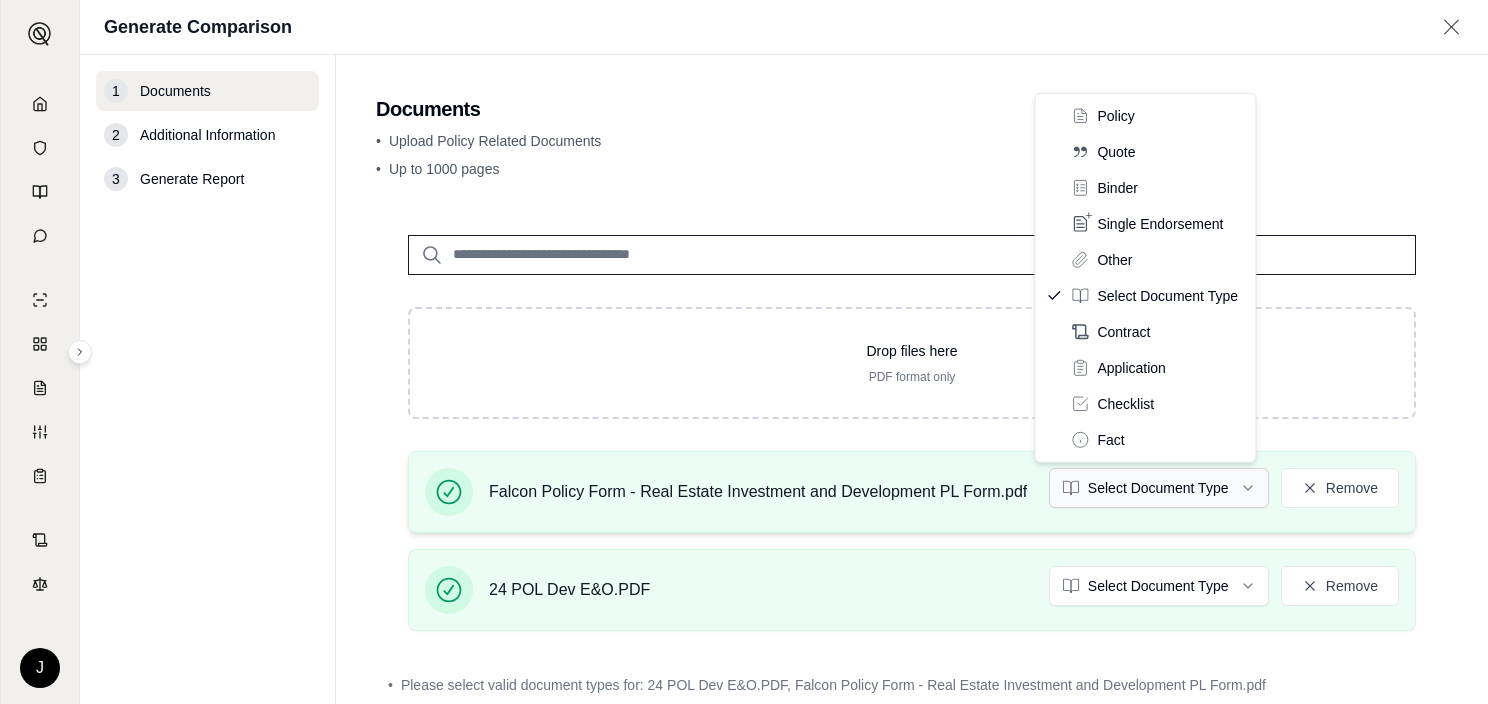 click on "J Generate Comparison 1 Documents 2 Additional Information 3 Generate Report Documents • Upload Policy Related Documents • Up to 1000 pages Drop files here PDF format only Falcon Policy Form - Real Estate Investment and Development PL Form.pdf Select Document Type Remove 24 POL Dev E&O.PDF Select Document Type Remove • Please select valid document types for: 24 POL Dev E&O.PDF,
Falcon Policy Form - Real Estate Investment and Development PL Form.pdf Additional Information →
Policy Quote Binder Single Endorsement Other Select Document Type Contract Application Checklist Fact" at bounding box center [744, 352] 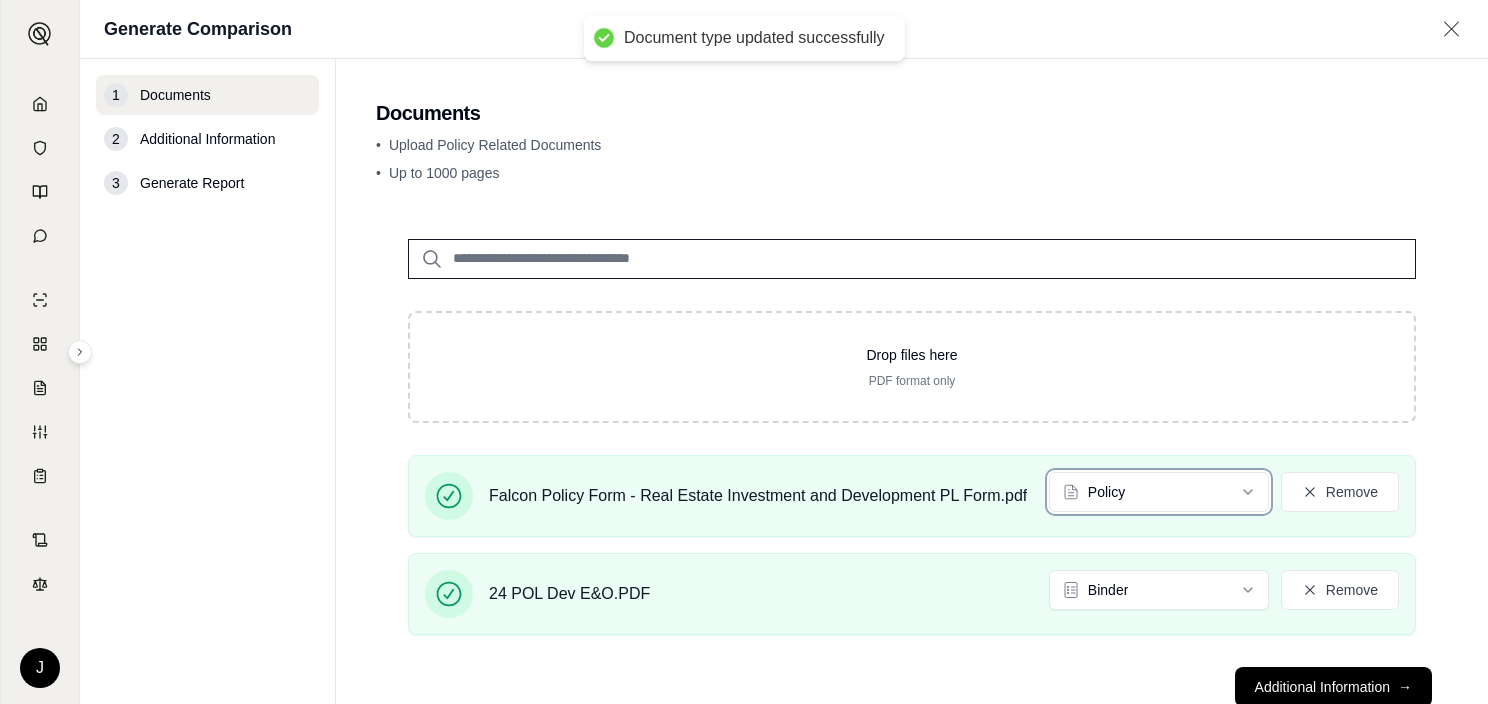 scroll, scrollTop: 57, scrollLeft: 0, axis: vertical 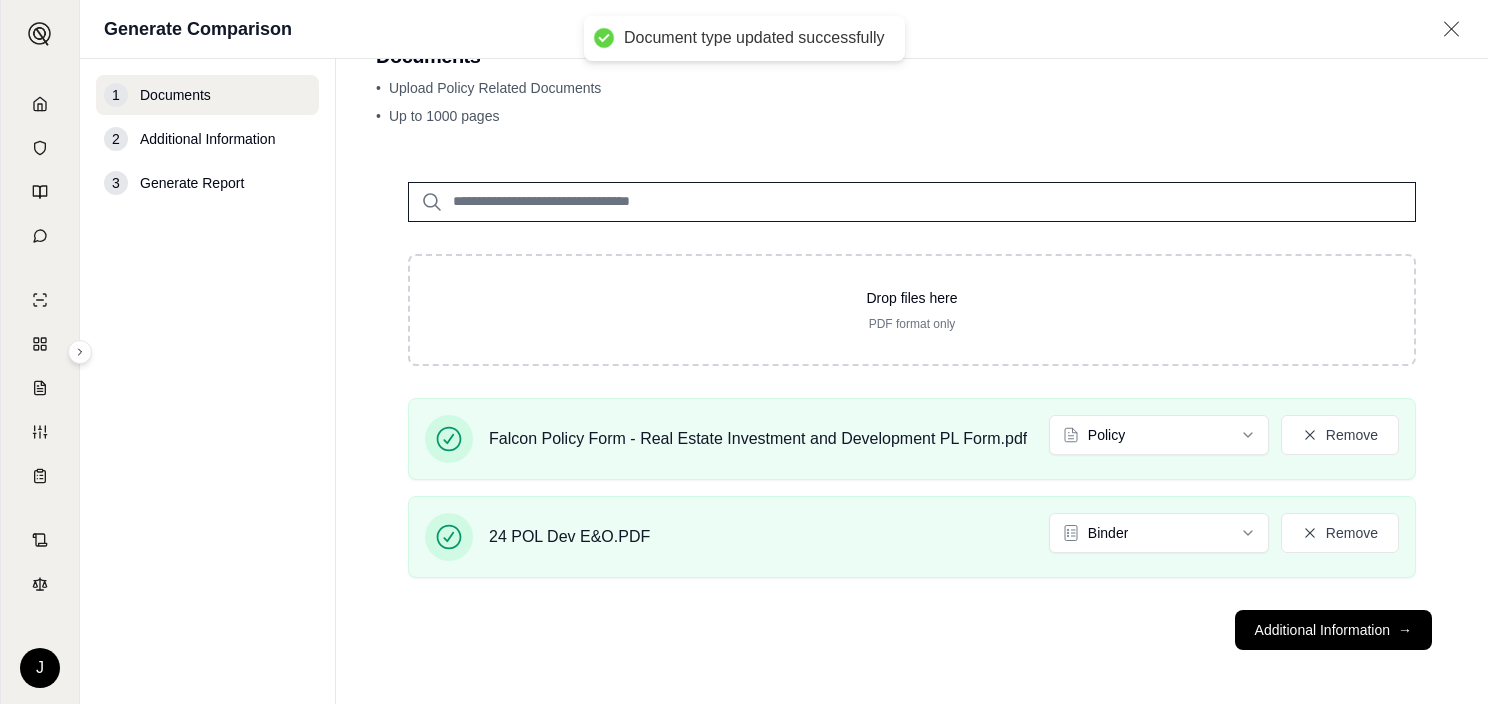 click at bounding box center [912, 202] 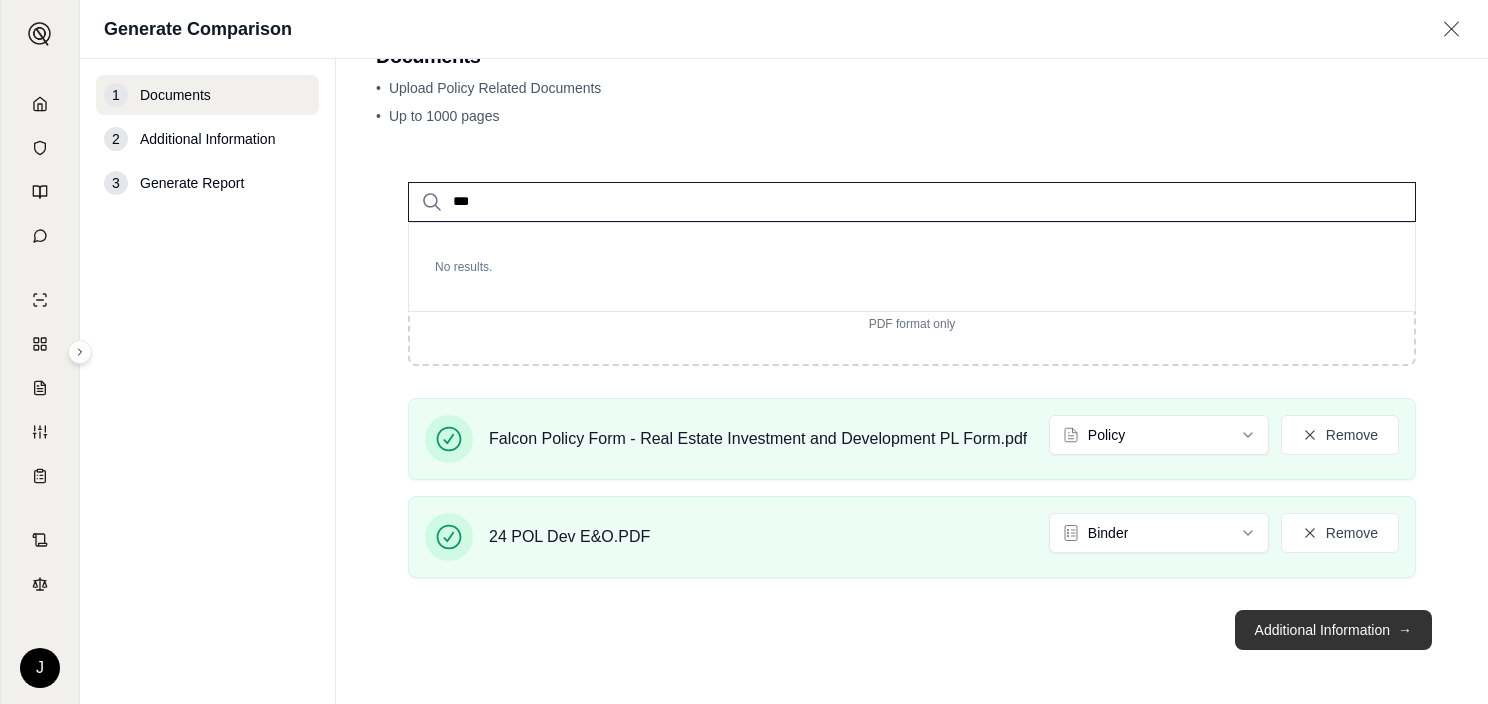 type on "***" 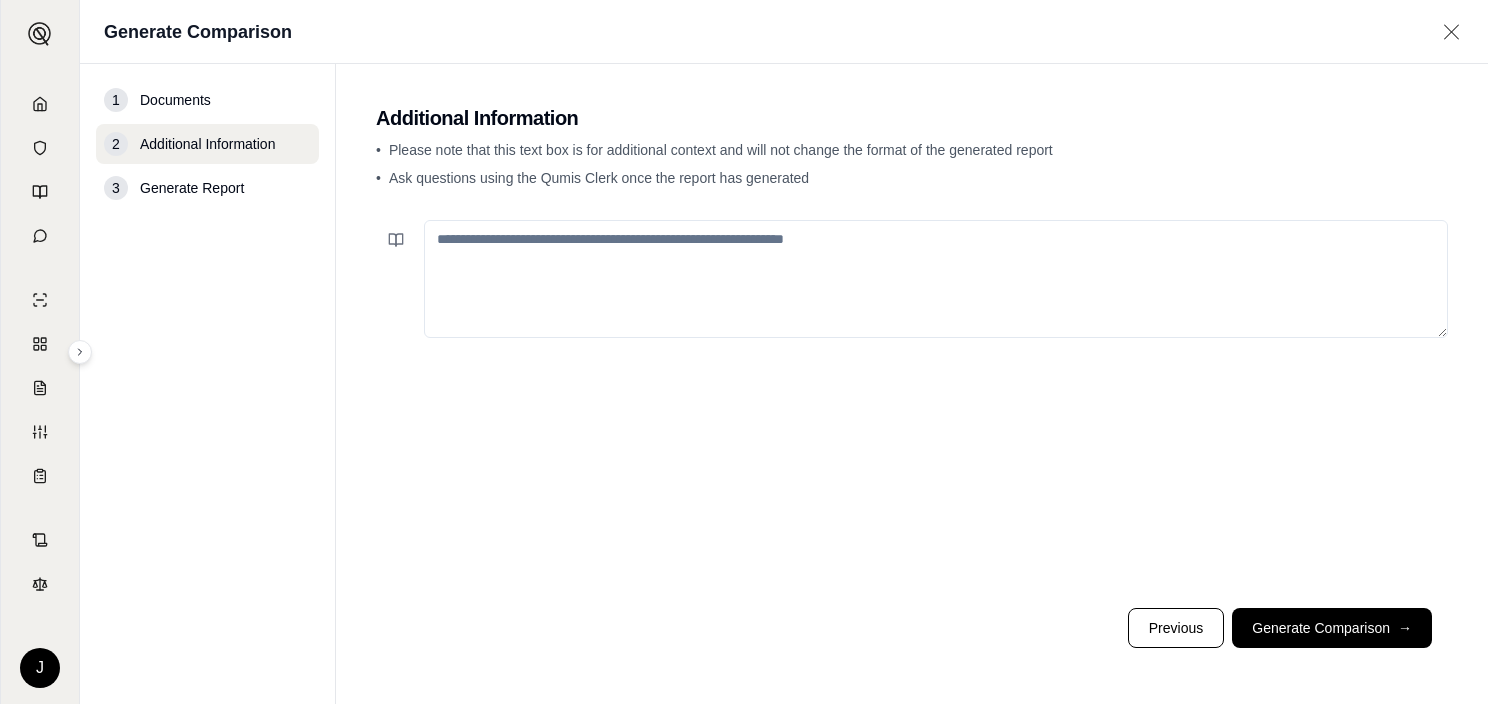 click at bounding box center [936, 279] 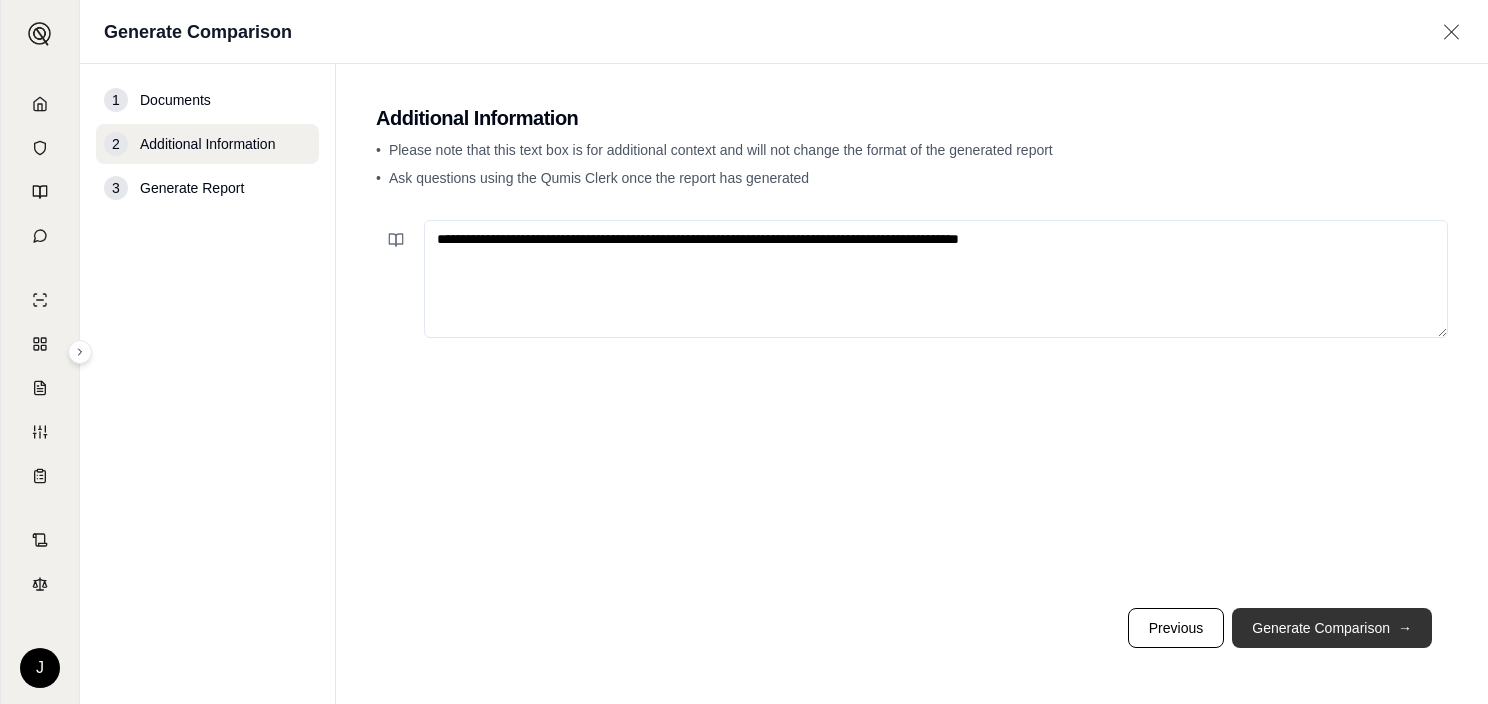 type on "**********" 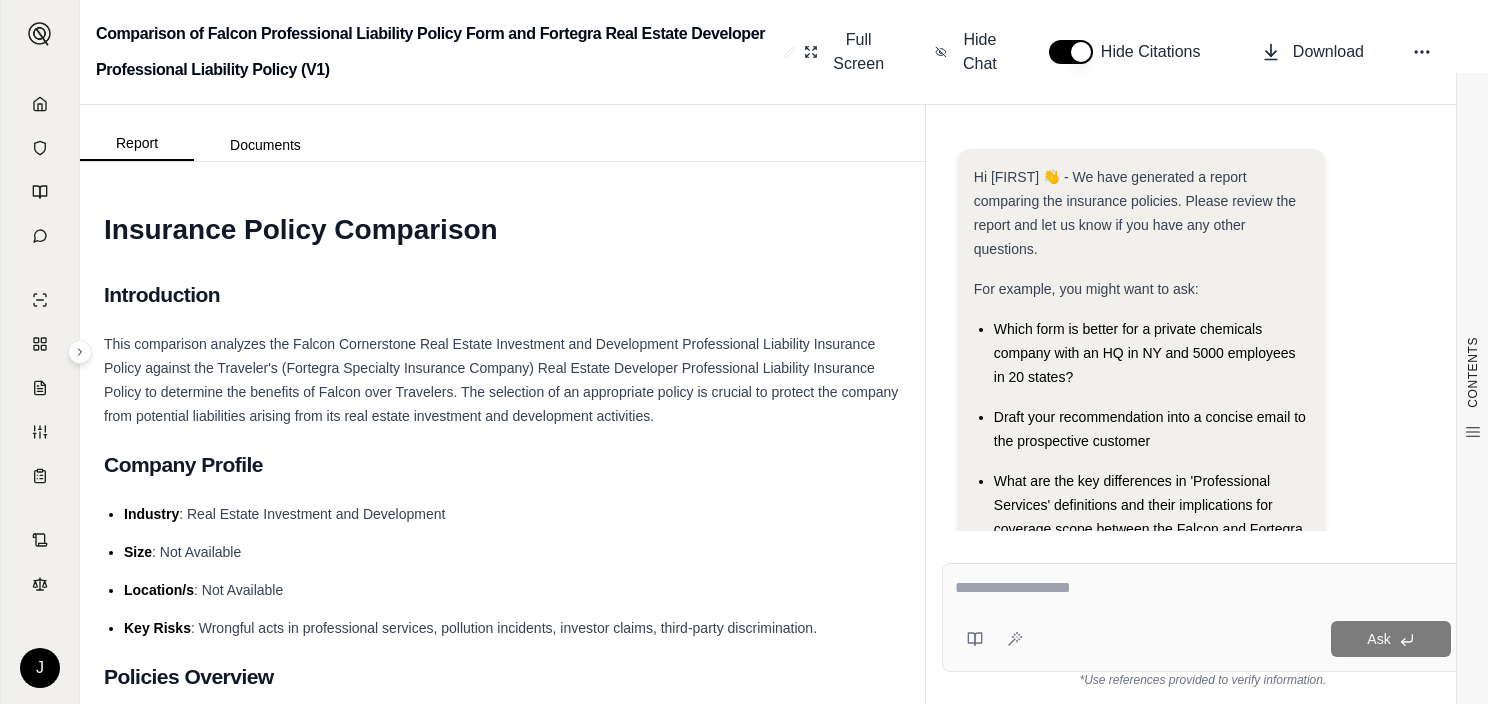 scroll, scrollTop: 202, scrollLeft: 0, axis: vertical 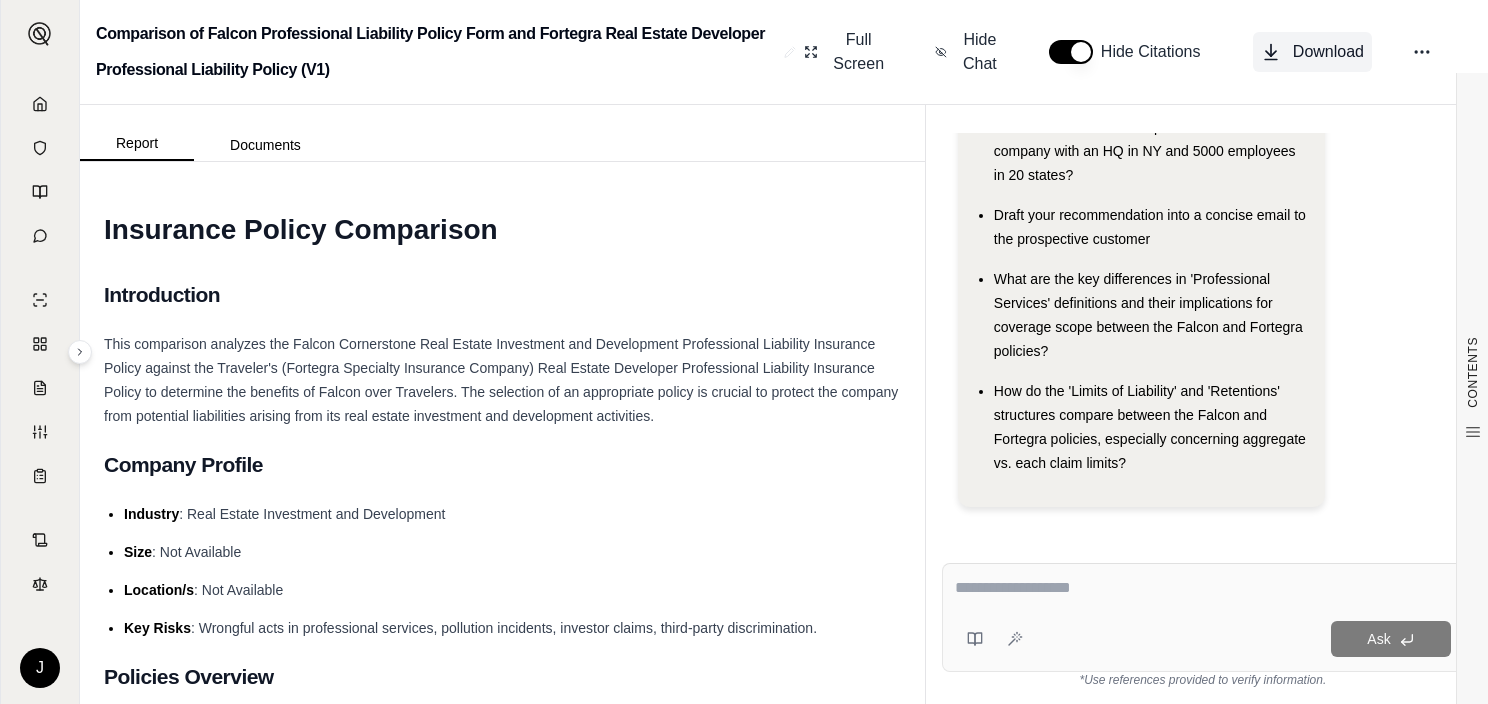 click on "Download" at bounding box center [1312, 52] 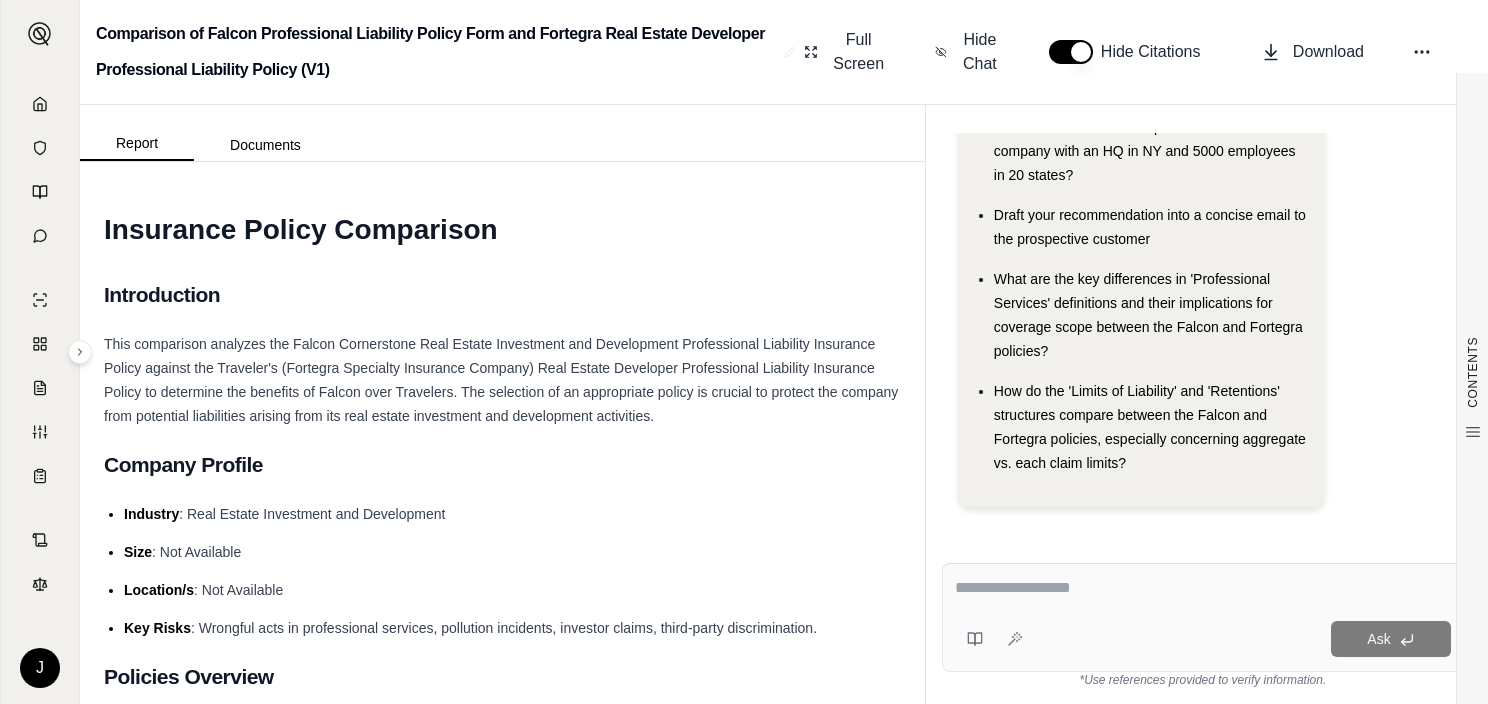 click at bounding box center (1203, 588) 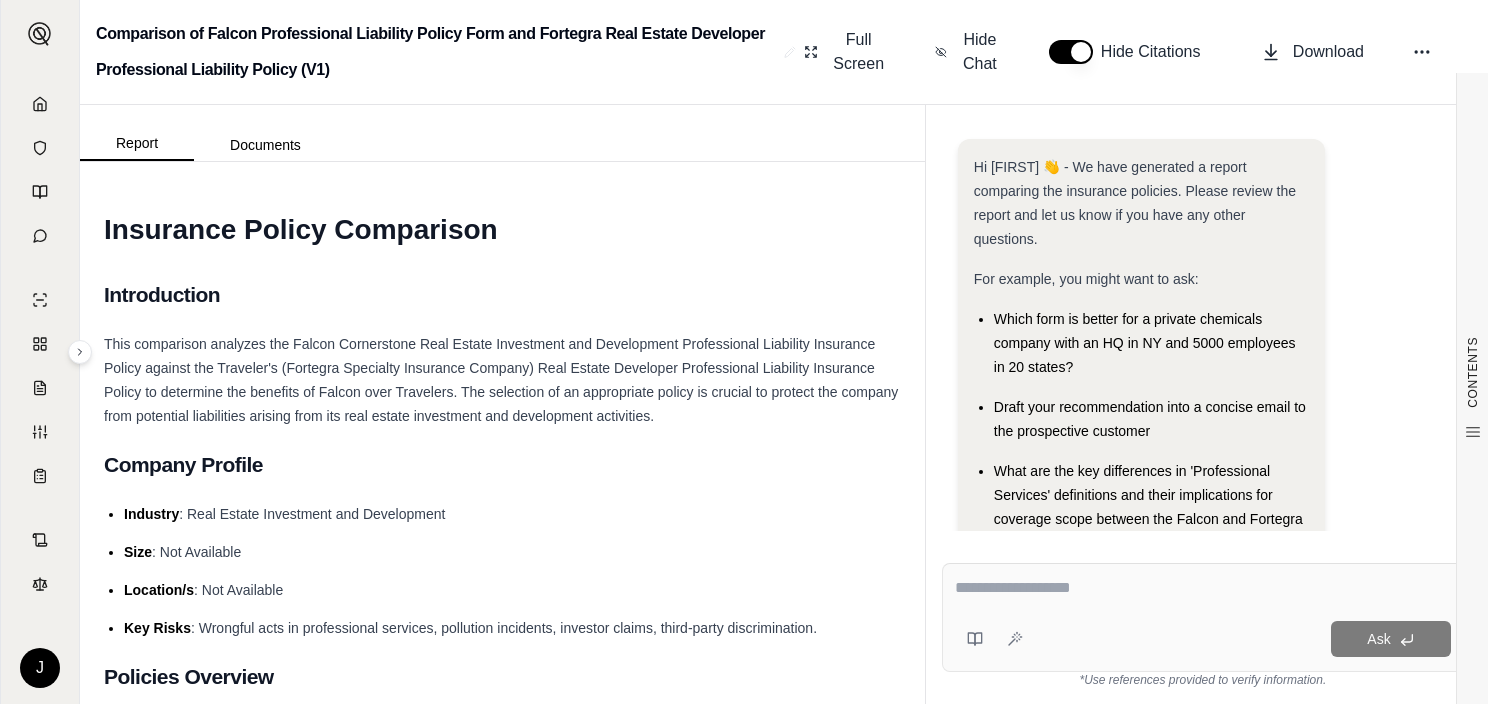 scroll, scrollTop: 0, scrollLeft: 0, axis: both 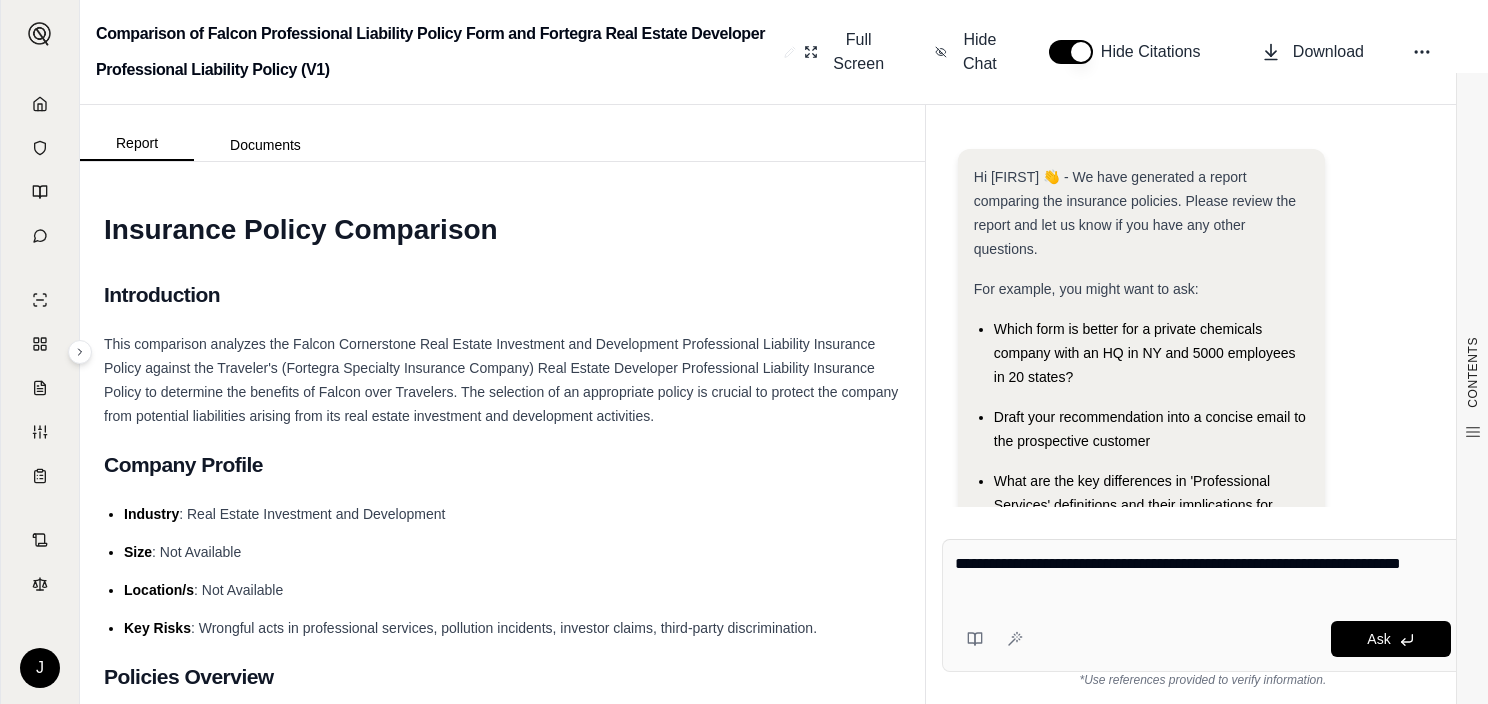 type on "**********" 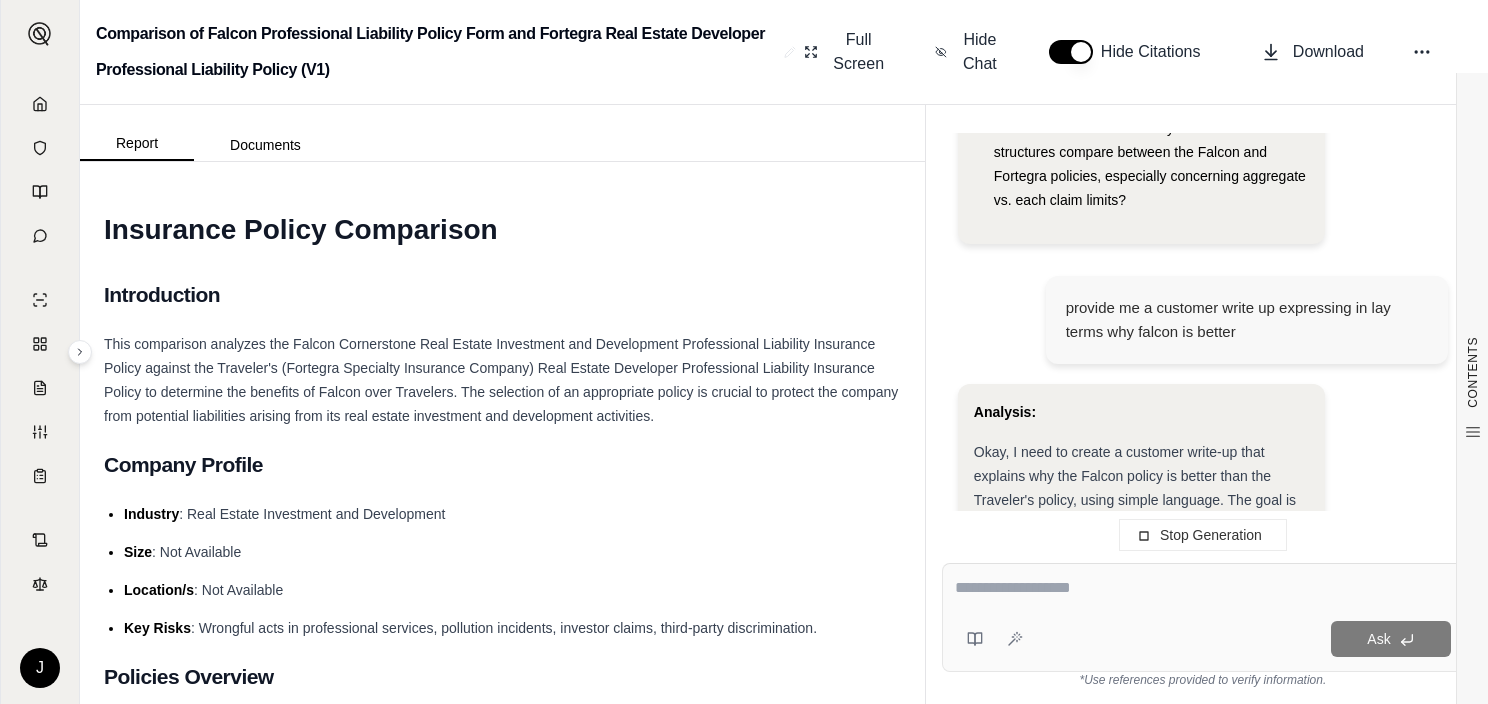 scroll, scrollTop: 5131, scrollLeft: 0, axis: vertical 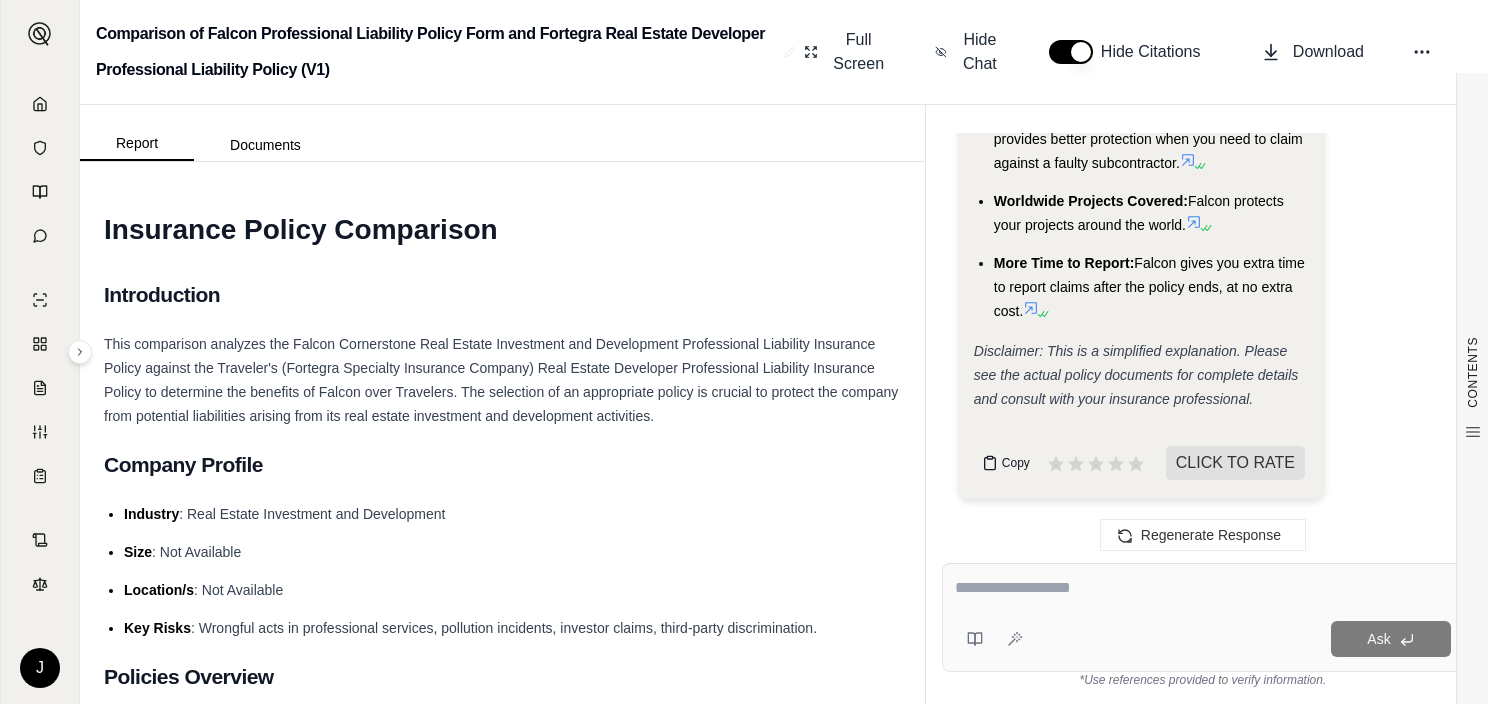 click 